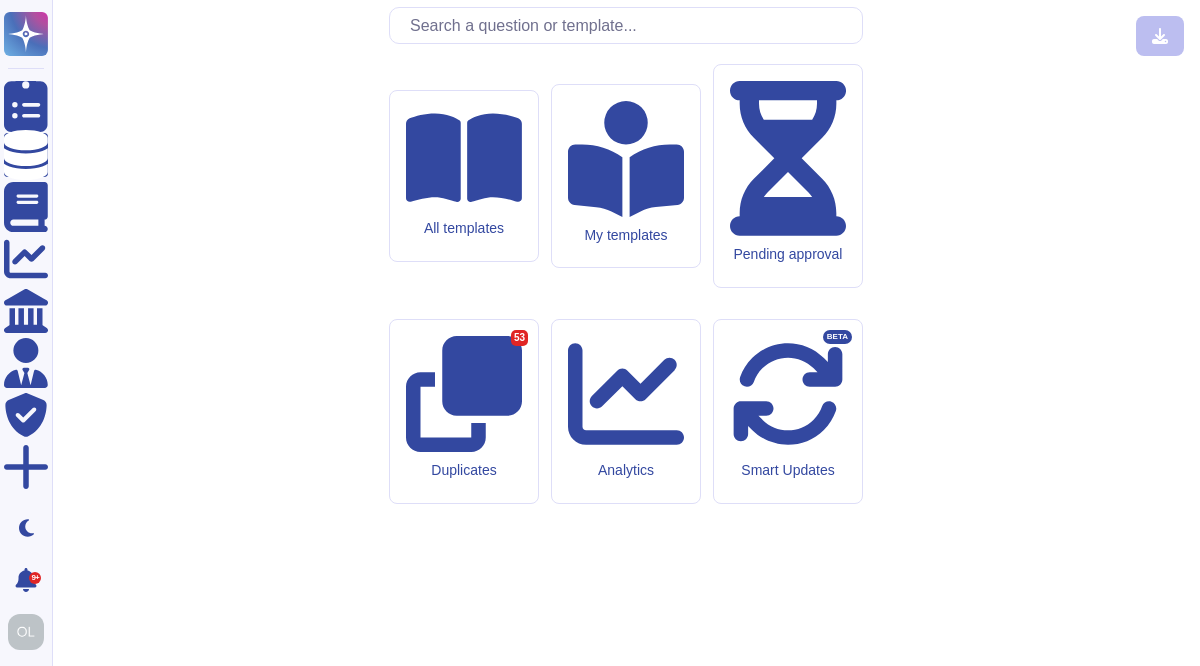 scroll, scrollTop: 0, scrollLeft: 0, axis: both 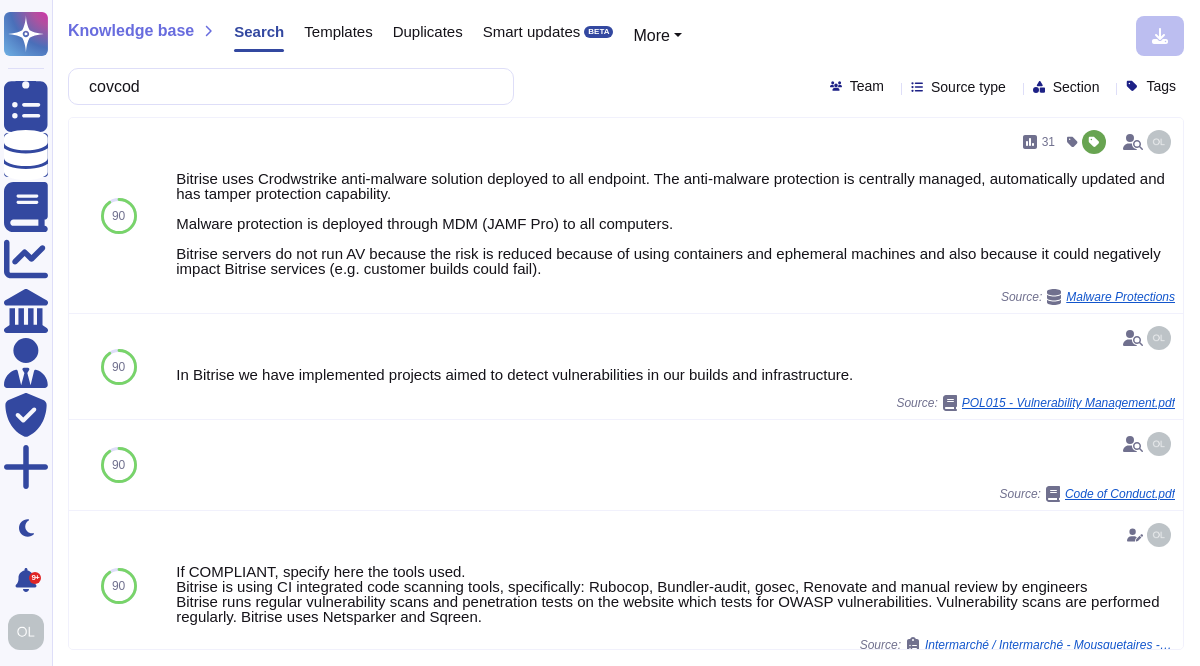 click on "covcod" at bounding box center (286, 86) 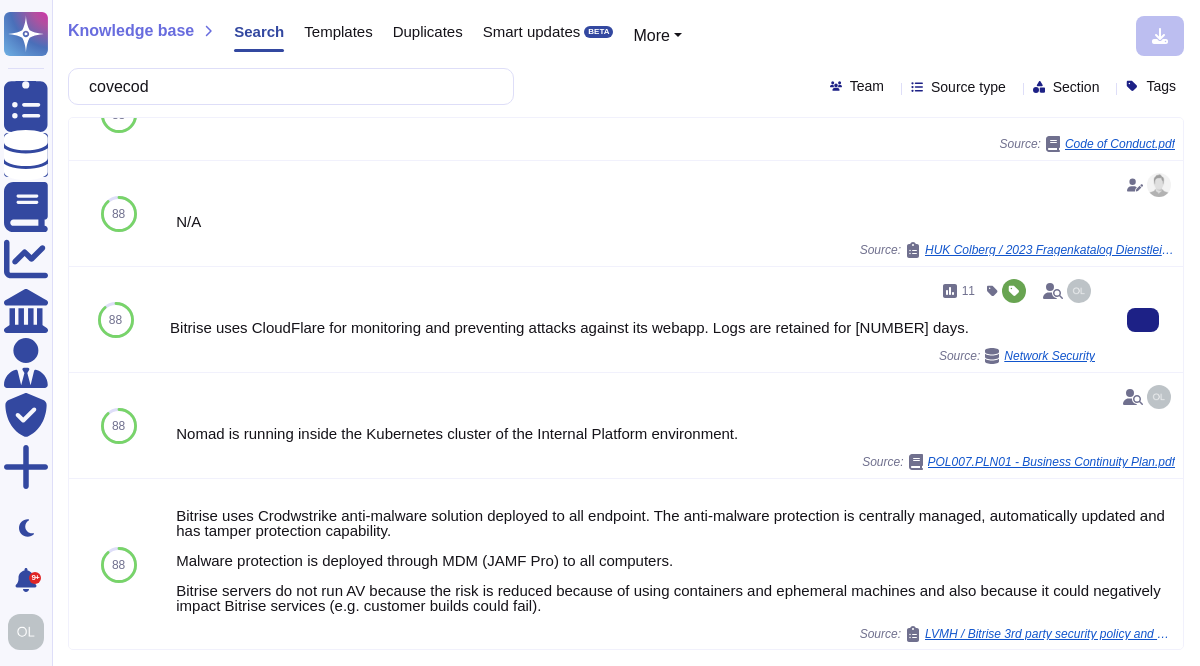 scroll, scrollTop: 1371, scrollLeft: 0, axis: vertical 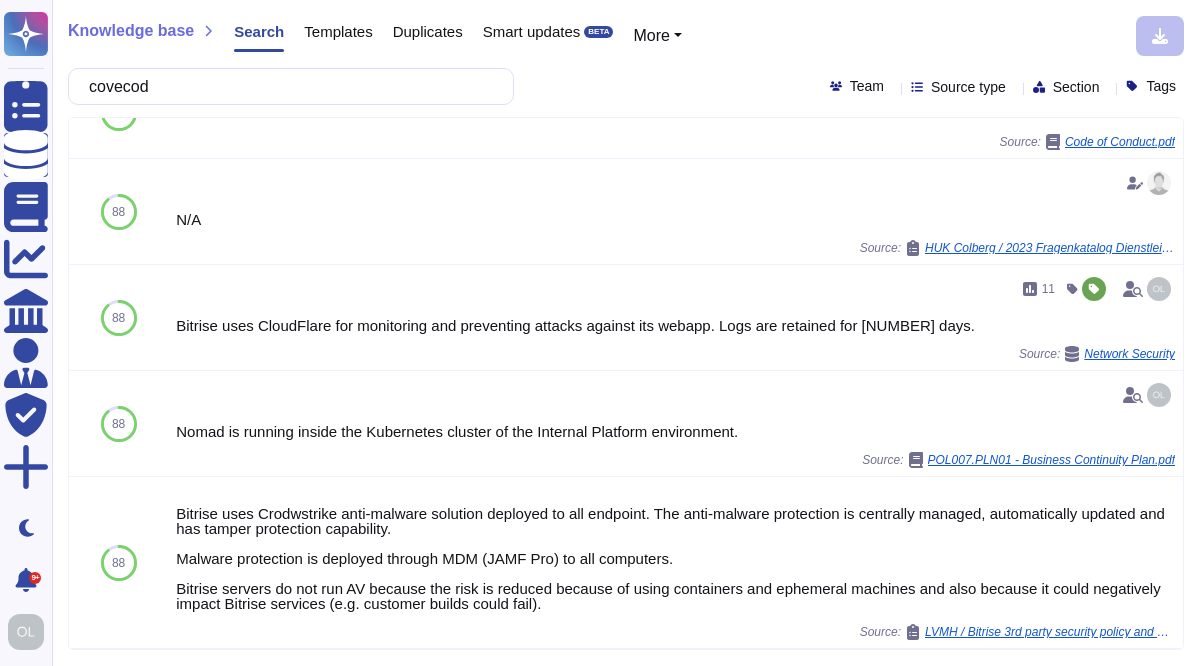 drag, startPoint x: 197, startPoint y: 96, endPoint x: 75, endPoint y: 89, distance: 122.20065 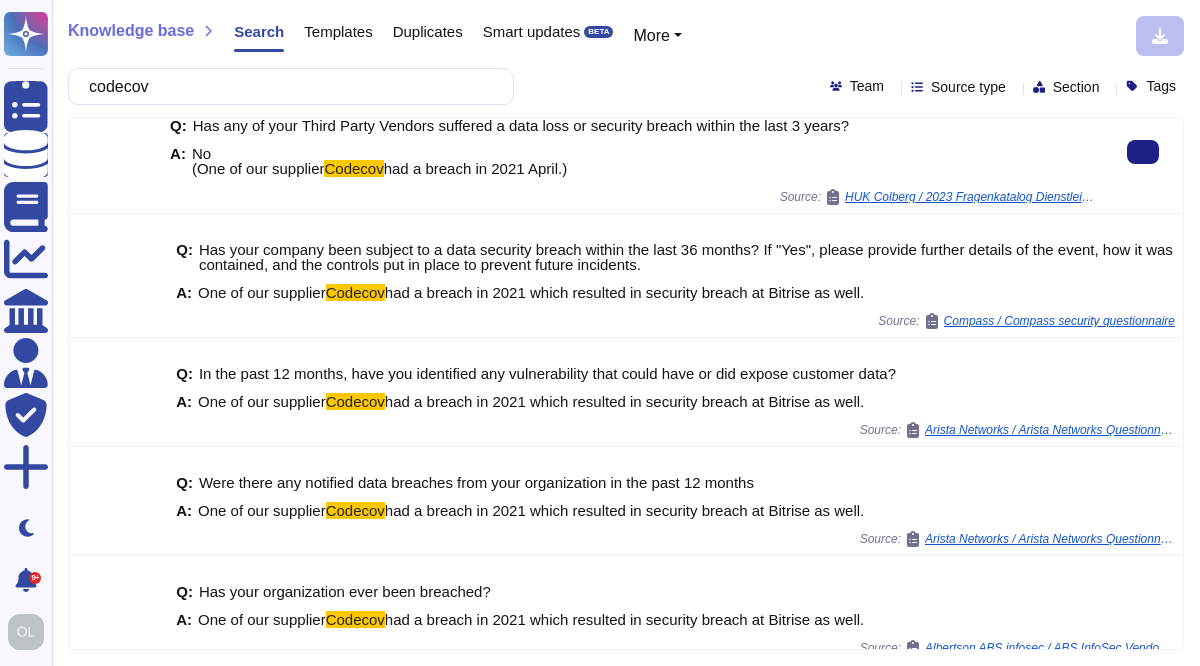 scroll, scrollTop: 277, scrollLeft: 0, axis: vertical 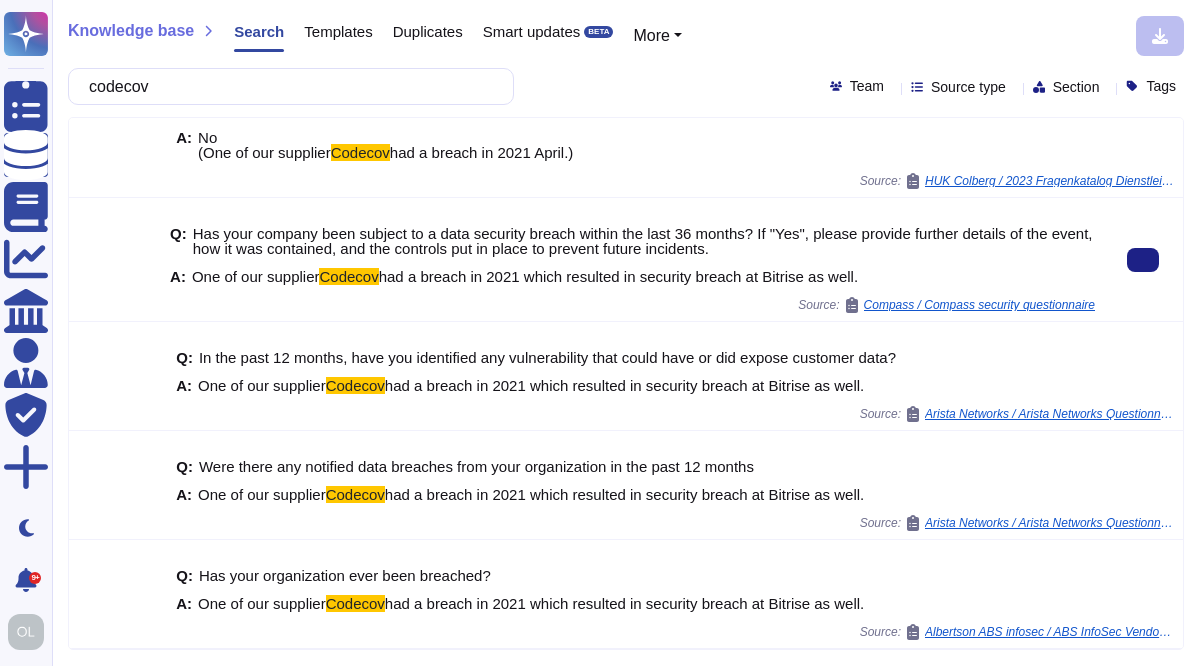 drag, startPoint x: 886, startPoint y: 277, endPoint x: 191, endPoint y: 278, distance: 695.00073 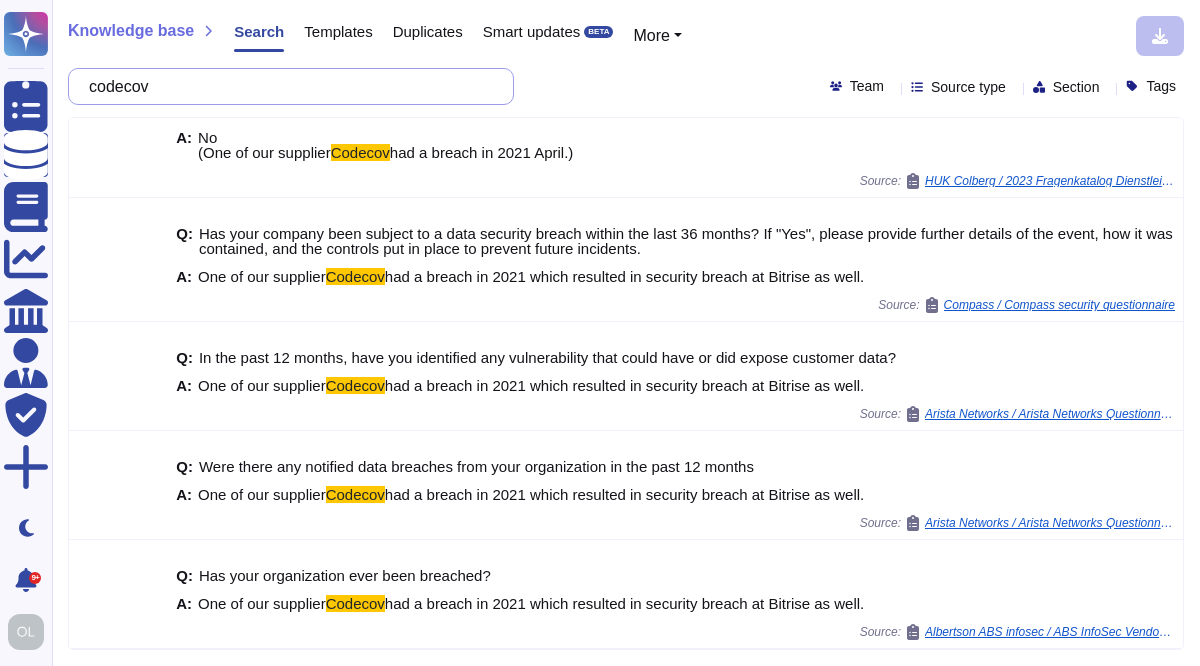 drag, startPoint x: 217, startPoint y: 90, endPoint x: 64, endPoint y: 89, distance: 153.00327 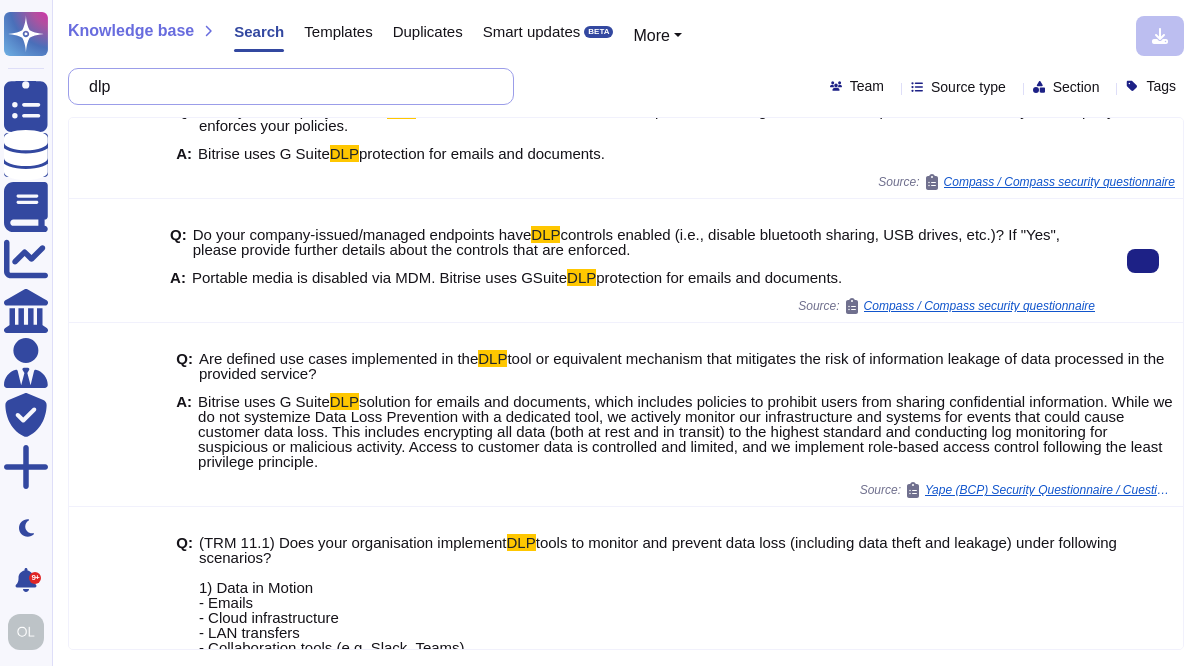 scroll, scrollTop: 301, scrollLeft: 0, axis: vertical 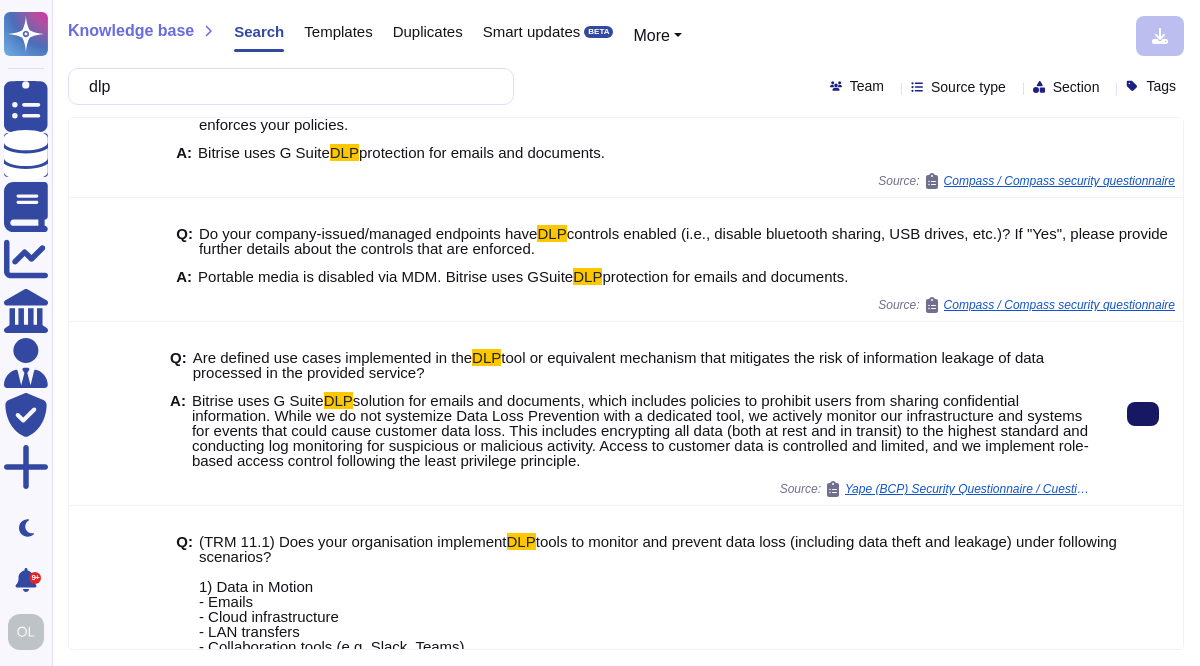 click 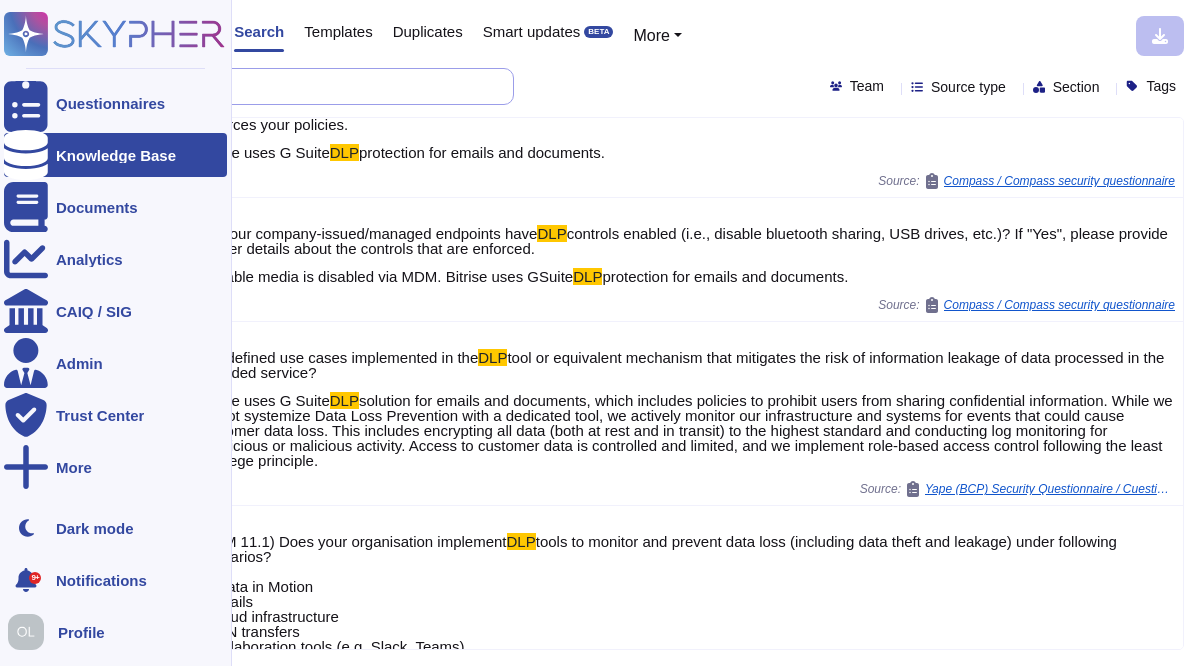 drag, startPoint x: 145, startPoint y: 93, endPoint x: 52, endPoint y: 89, distance: 93.08598 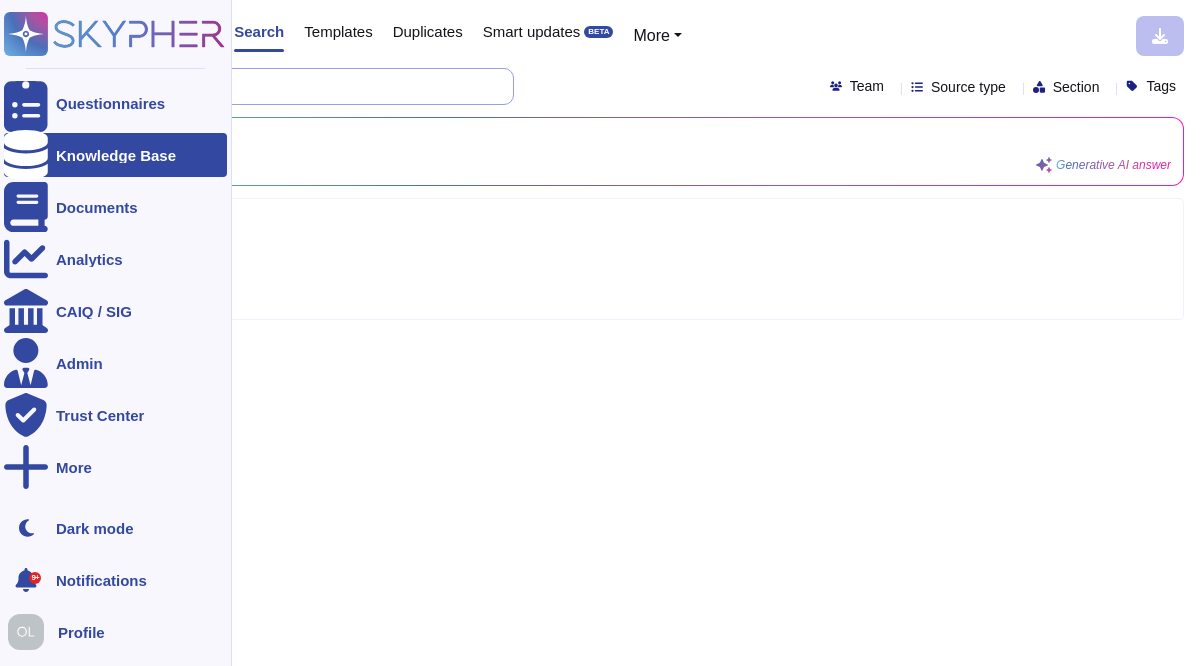 scroll, scrollTop: 0, scrollLeft: 147, axis: horizontal 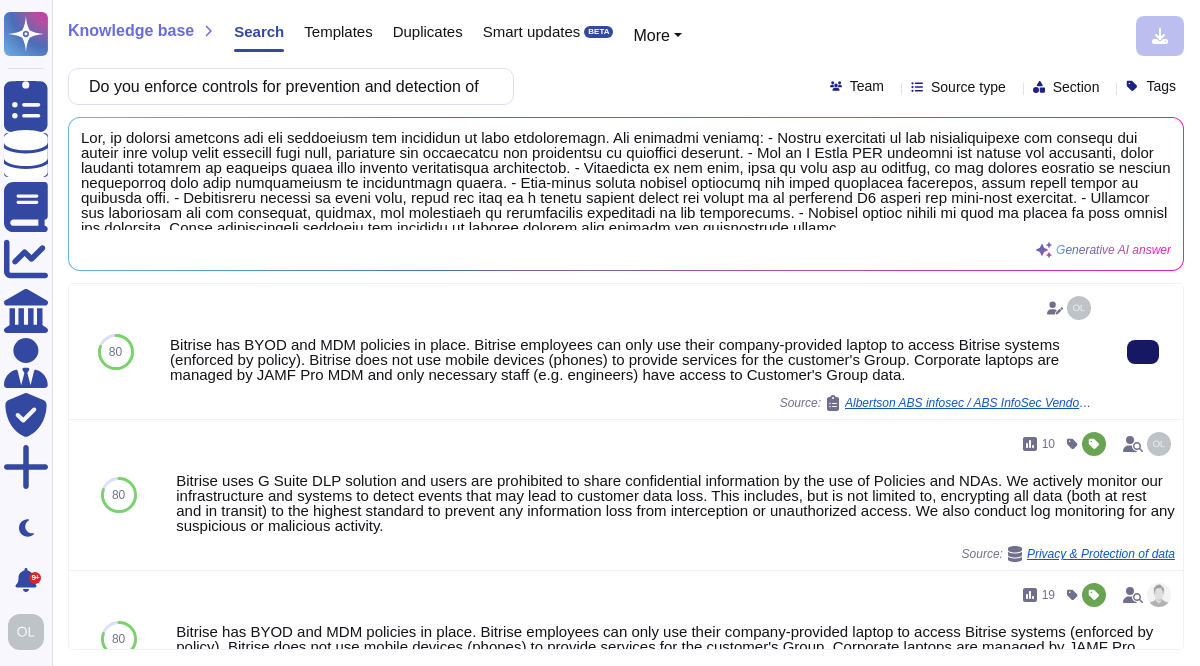 click 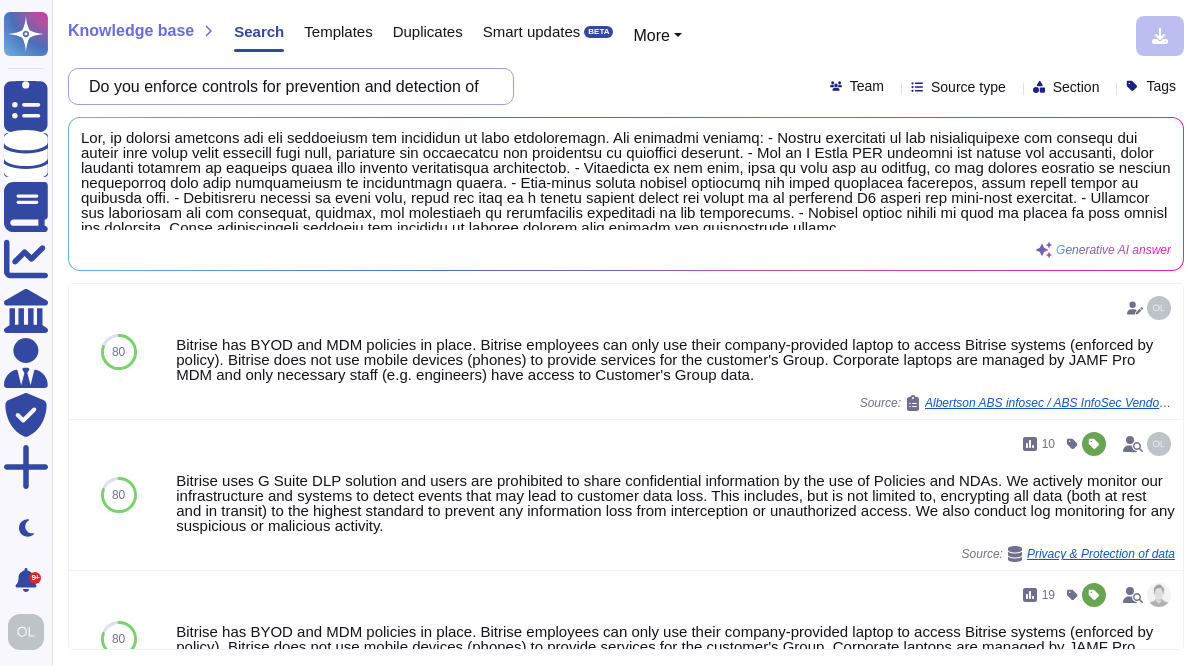scroll, scrollTop: 0, scrollLeft: 147, axis: horizontal 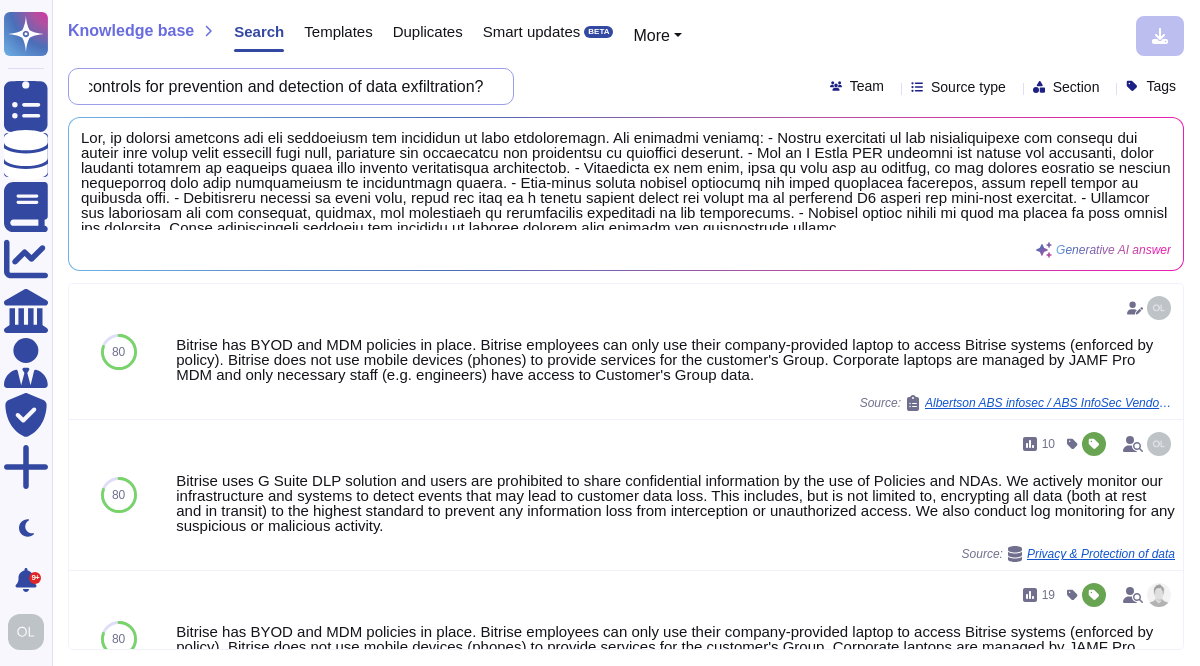 drag, startPoint x: 105, startPoint y: 87, endPoint x: 566, endPoint y: 104, distance: 461.31335 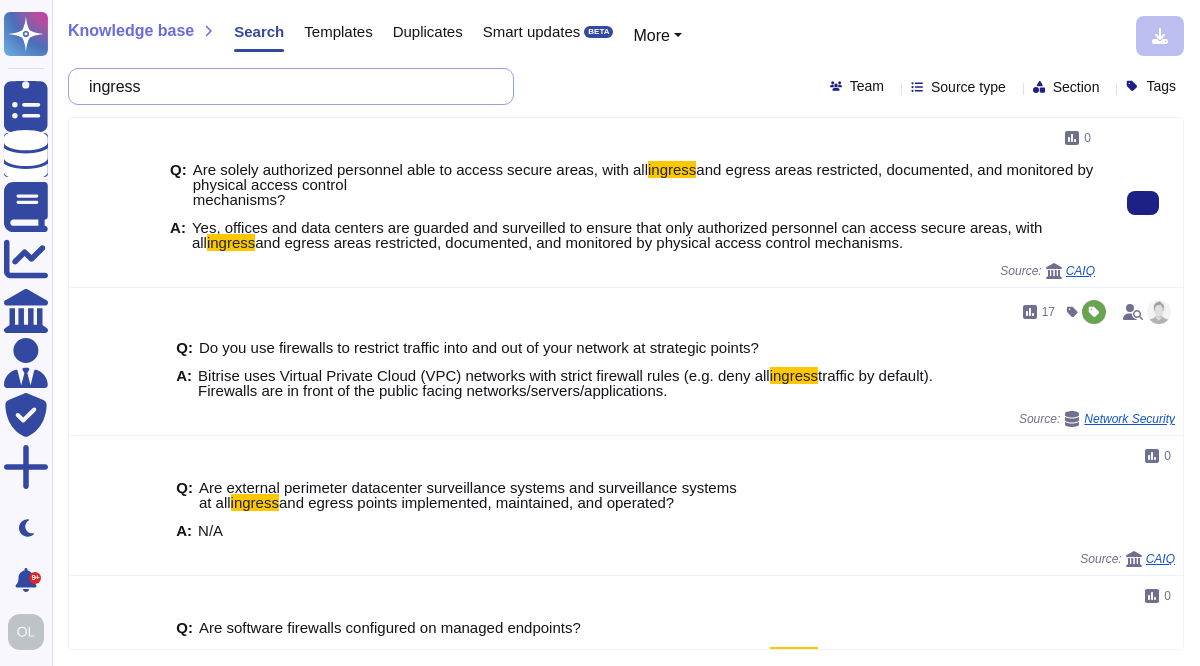 scroll, scrollTop: 67, scrollLeft: 0, axis: vertical 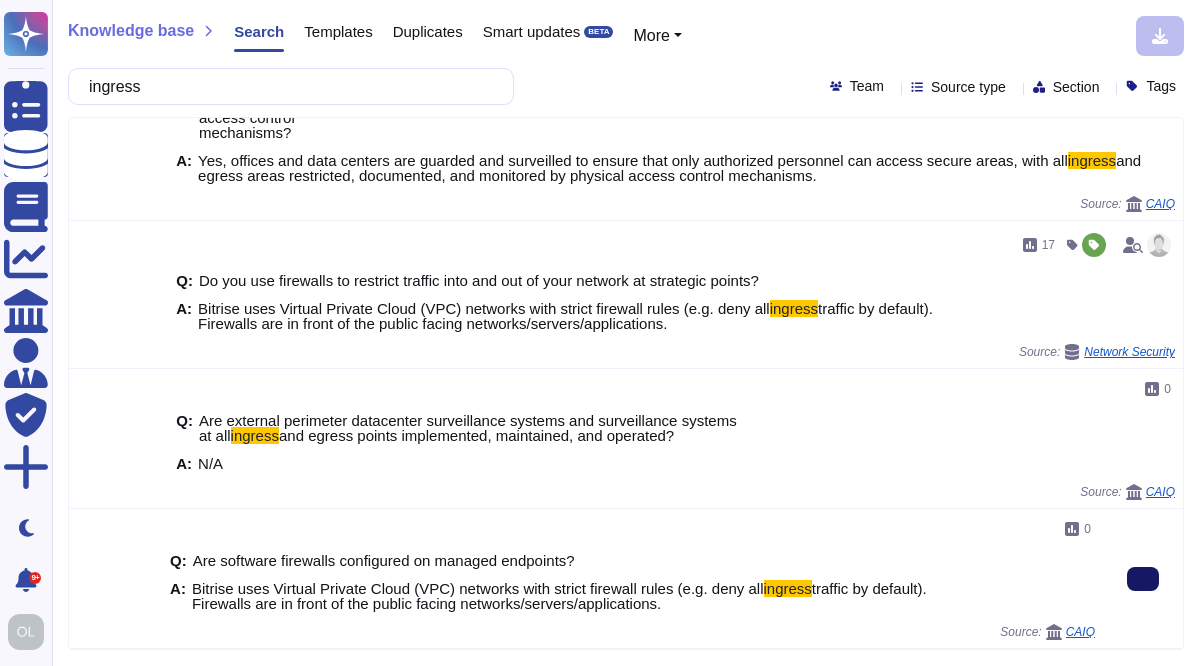 click 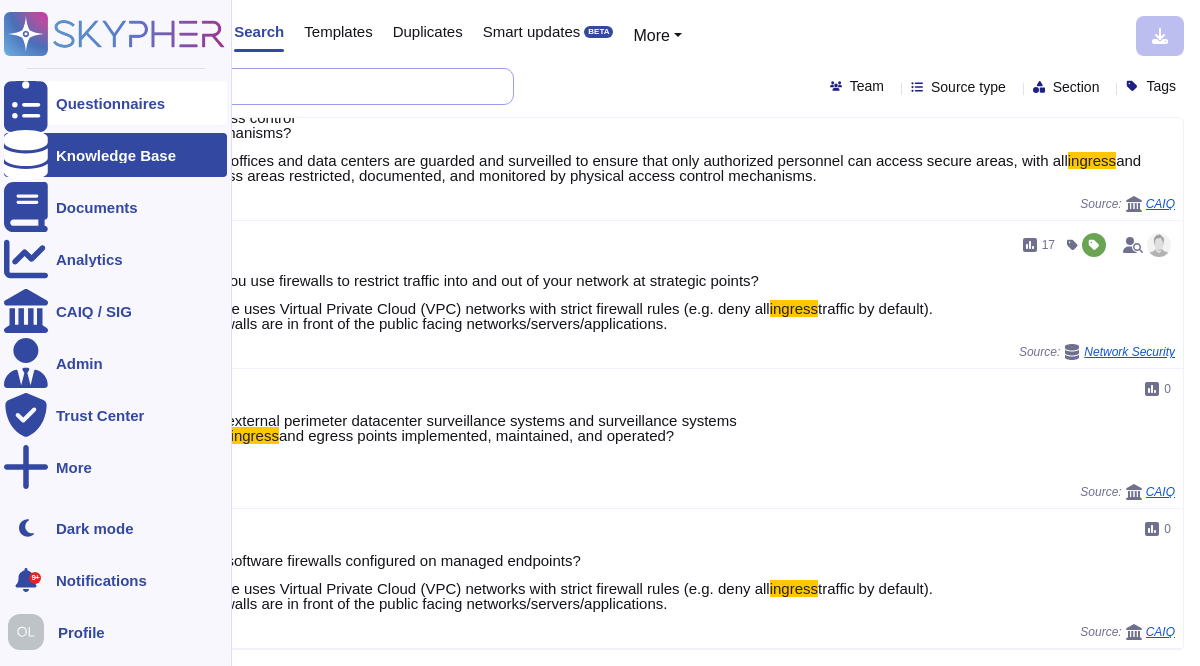 drag, startPoint x: 175, startPoint y: 89, endPoint x: 40, endPoint y: 83, distance: 135.13327 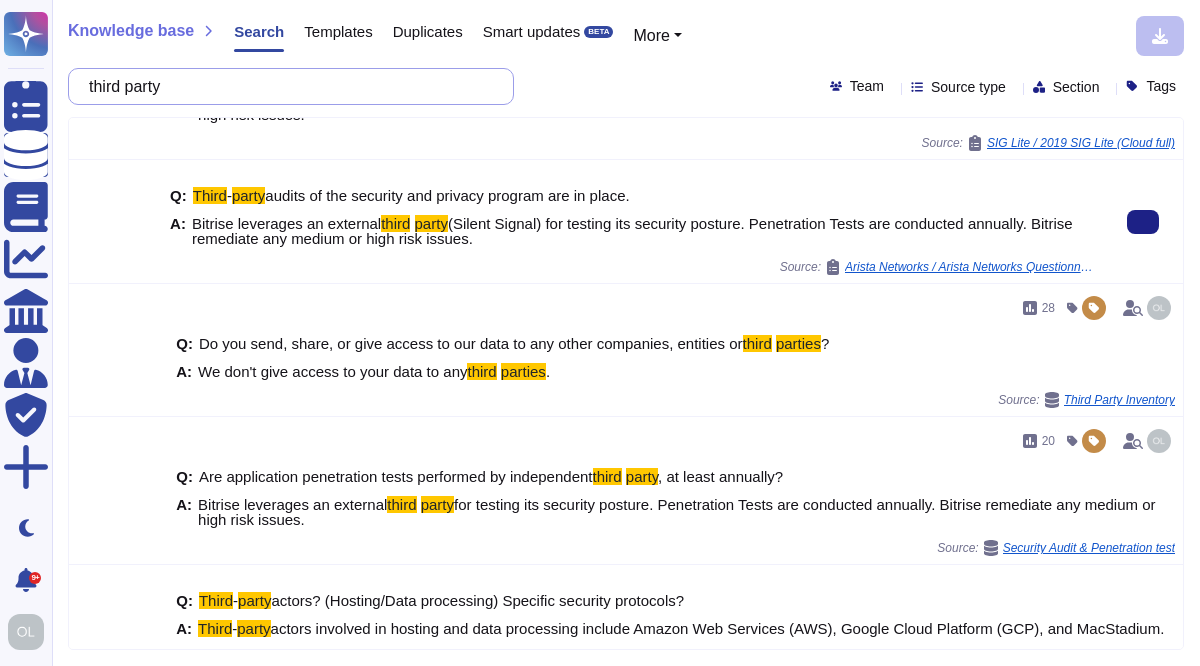 scroll, scrollTop: 204, scrollLeft: 0, axis: vertical 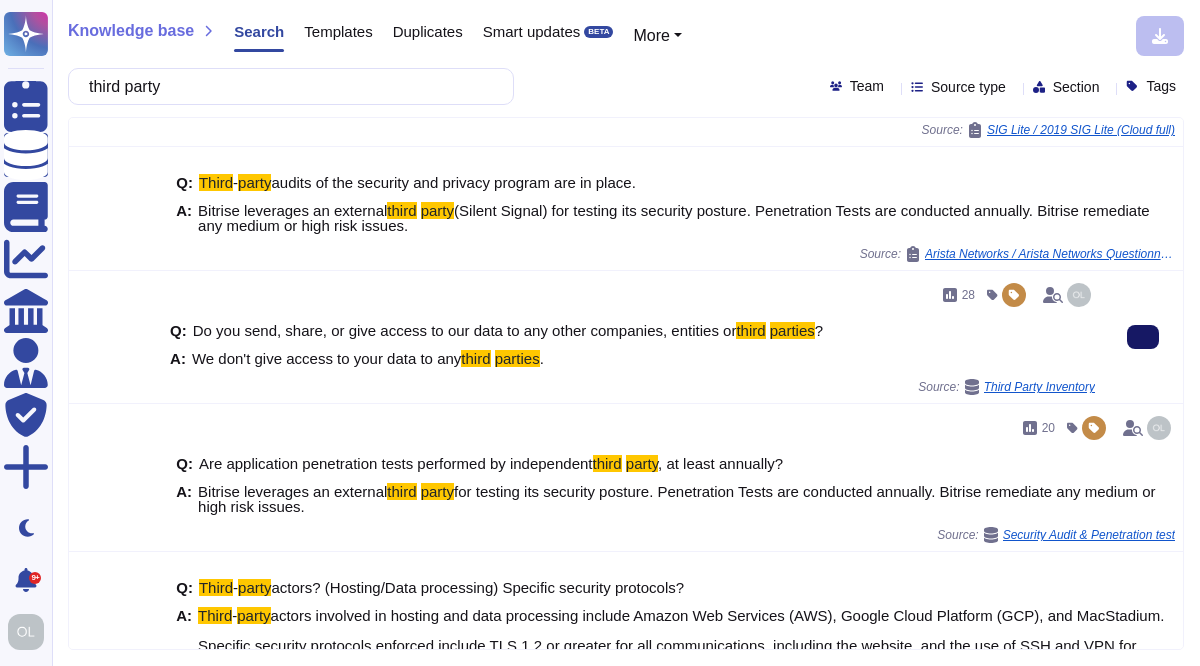 click at bounding box center (1143, 337) 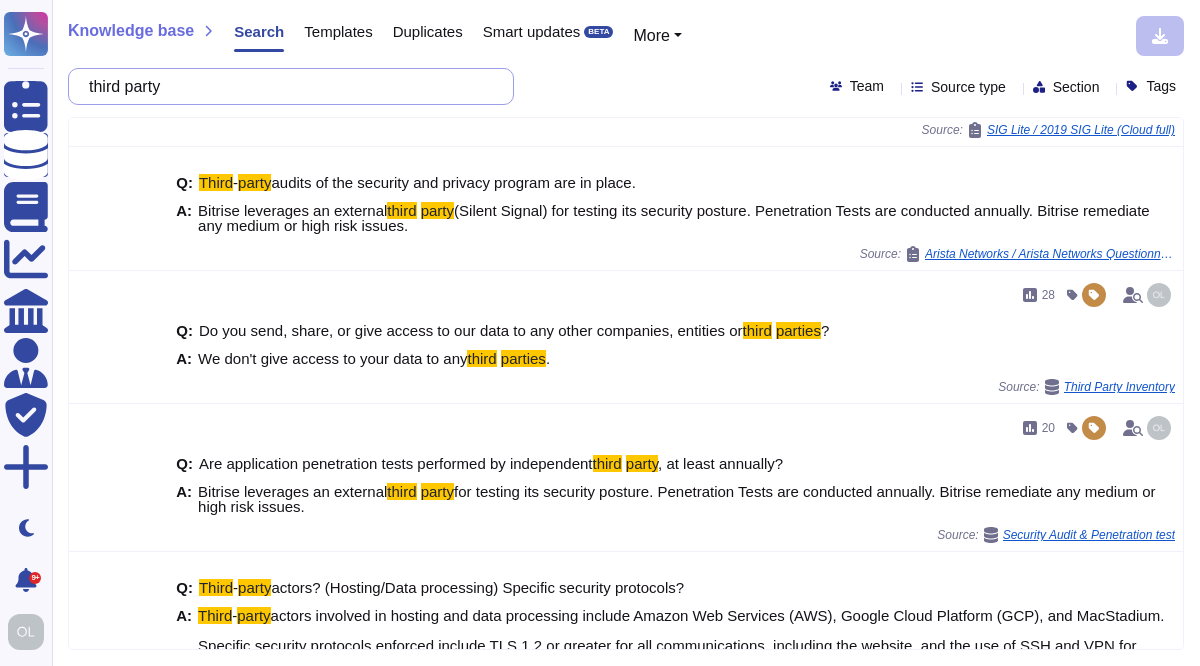 drag, startPoint x: 199, startPoint y: 94, endPoint x: 84, endPoint y: 88, distance: 115.15642 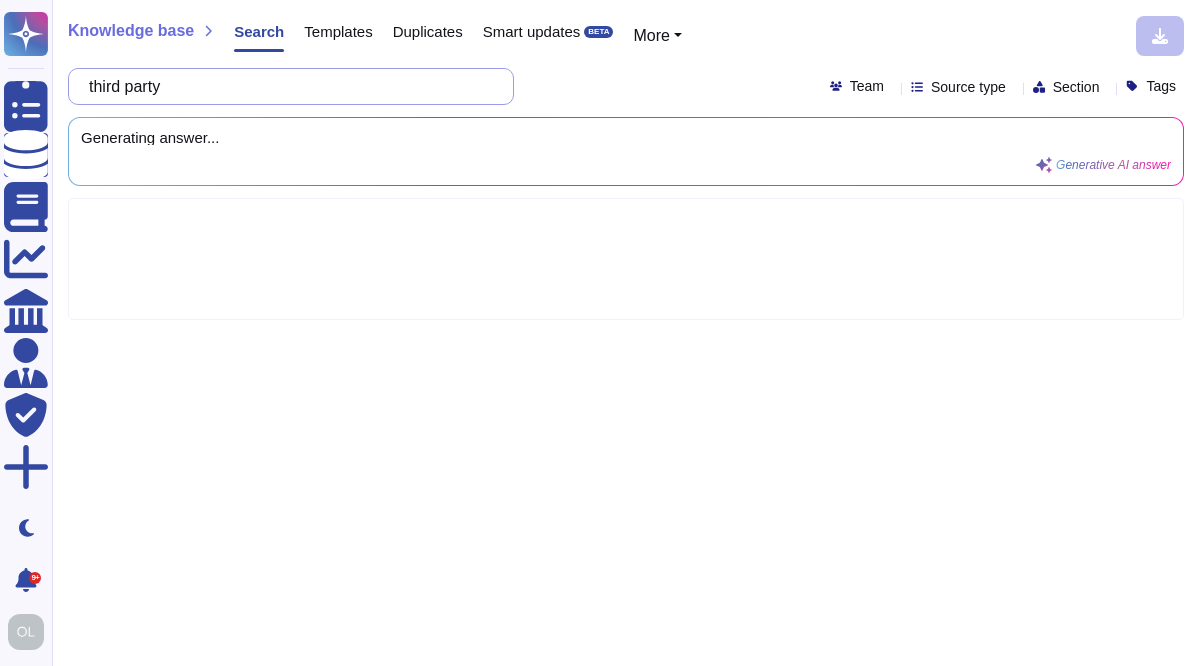 scroll, scrollTop: 0, scrollLeft: 0, axis: both 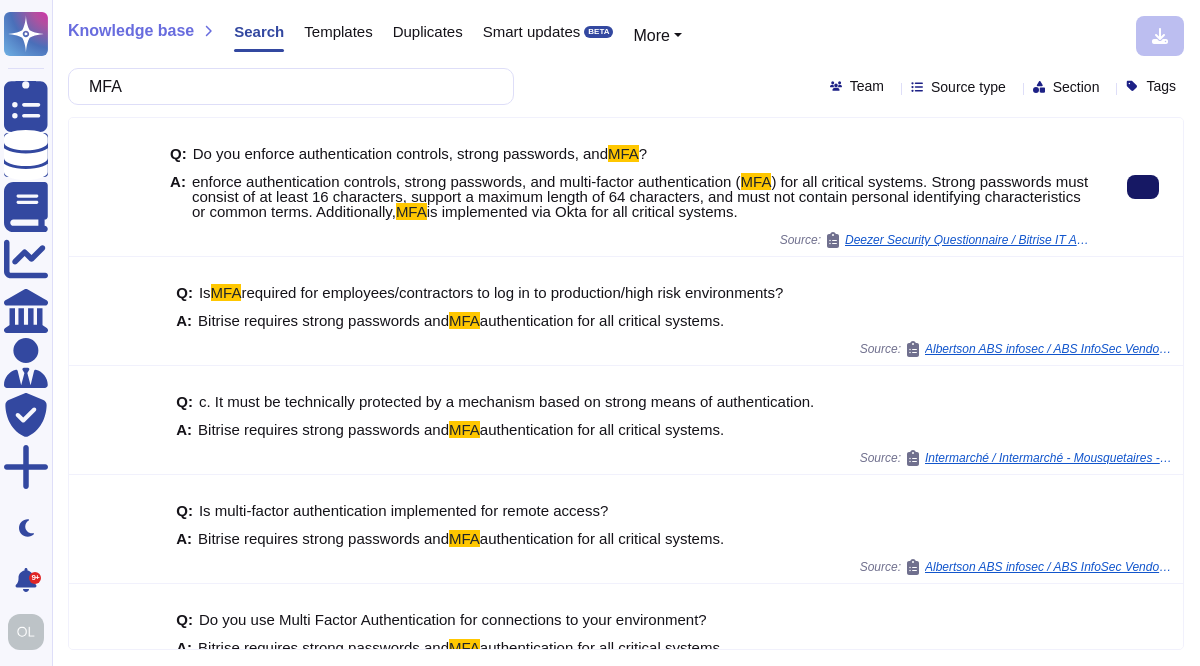 click 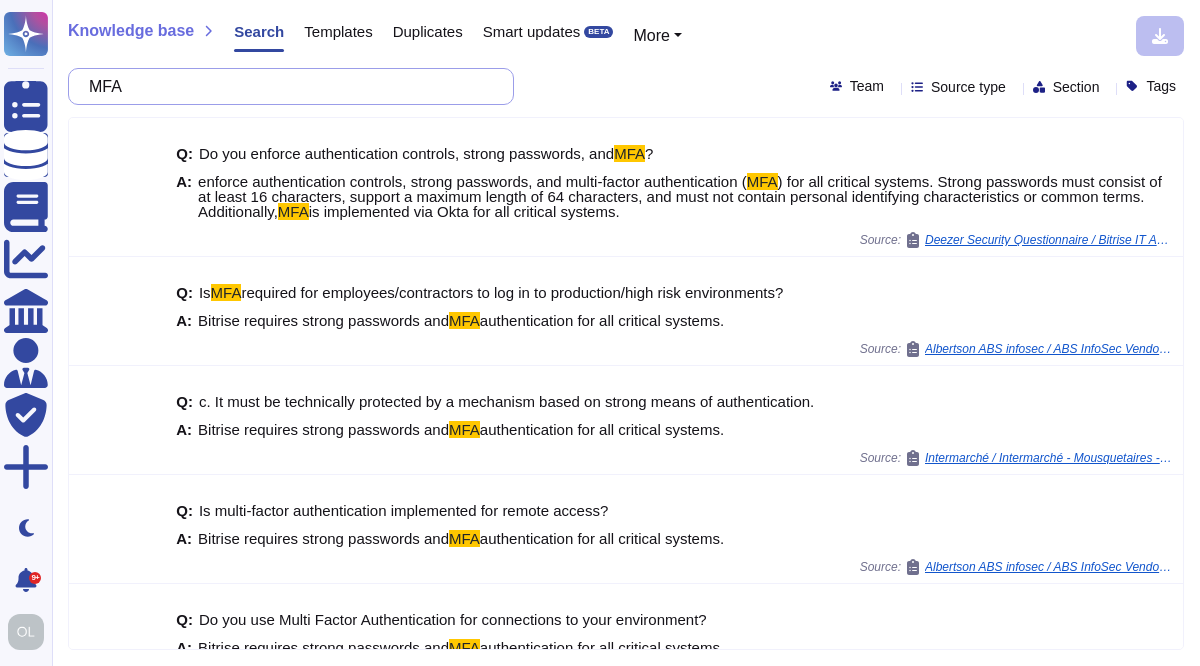 drag, startPoint x: 179, startPoint y: 94, endPoint x: 61, endPoint y: 88, distance: 118.15244 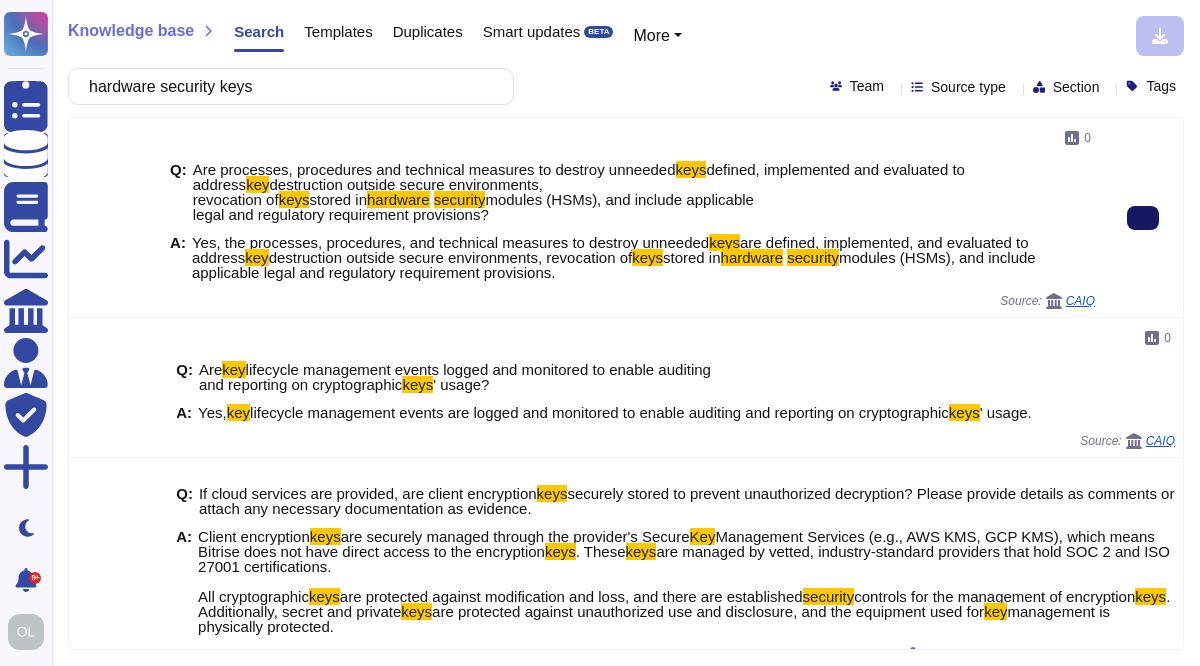 click 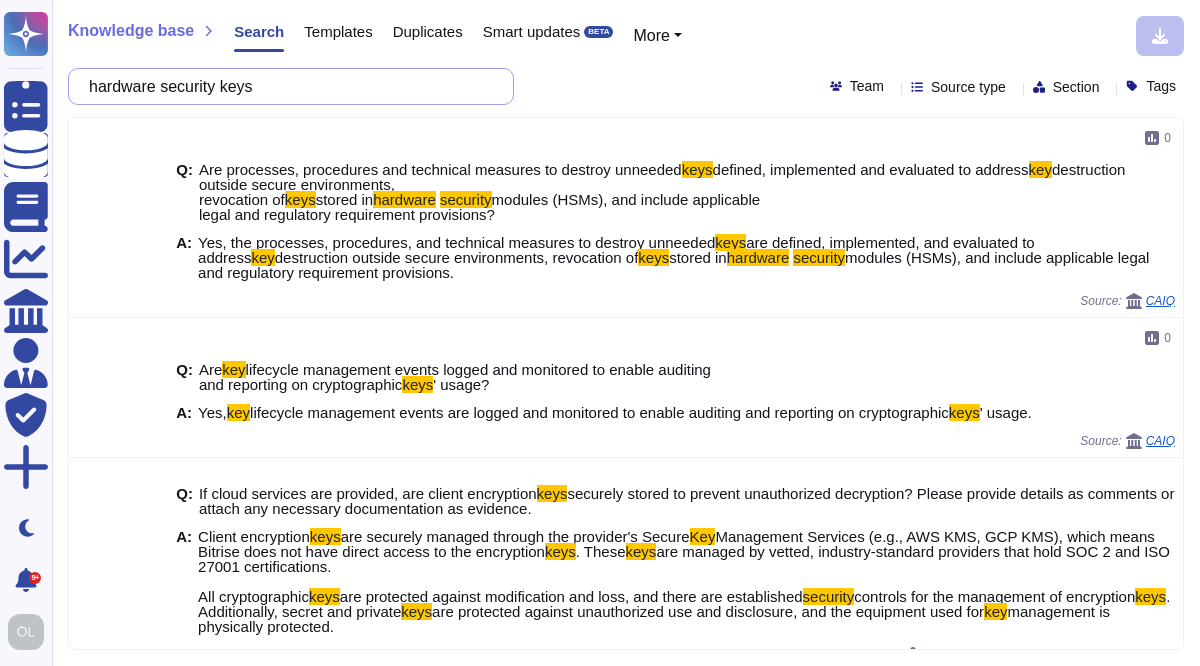 drag, startPoint x: 307, startPoint y: 91, endPoint x: 56, endPoint y: 89, distance: 251.00797 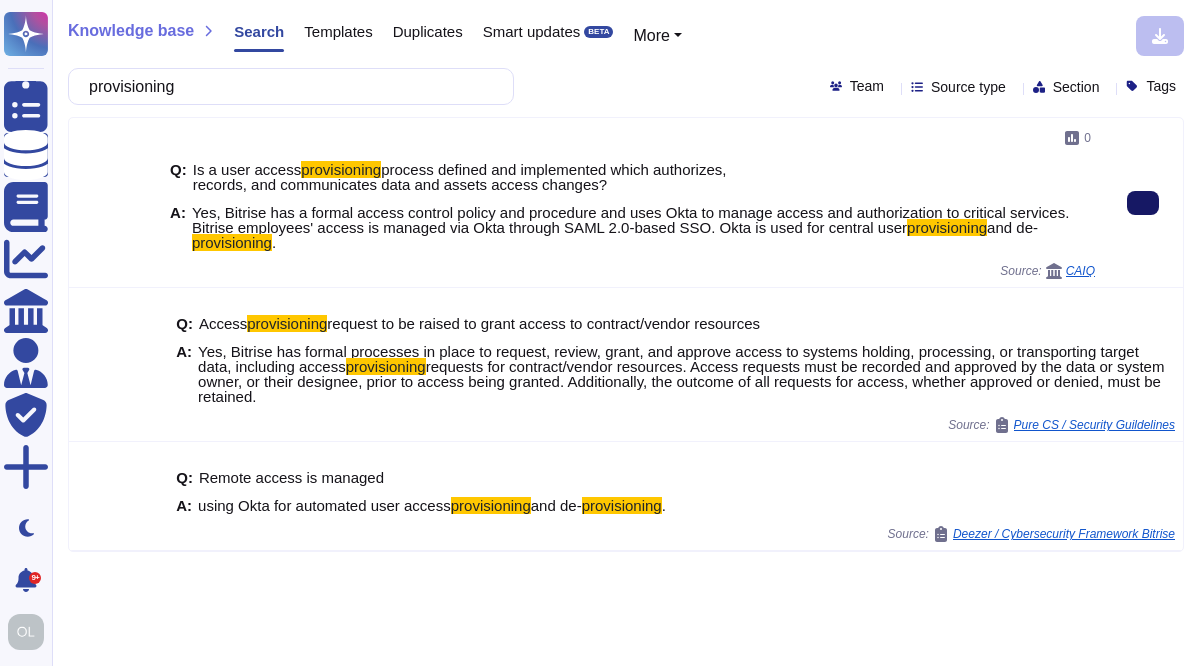 click at bounding box center (1143, 203) 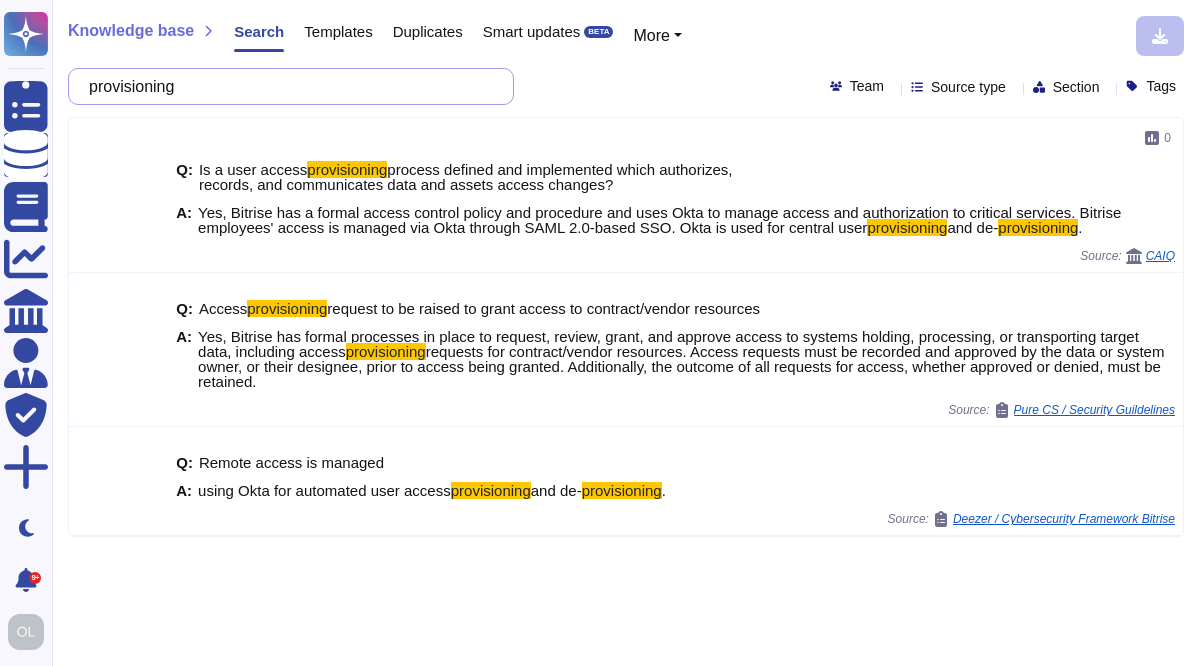 drag, startPoint x: 225, startPoint y: 91, endPoint x: 93, endPoint y: 88, distance: 132.03409 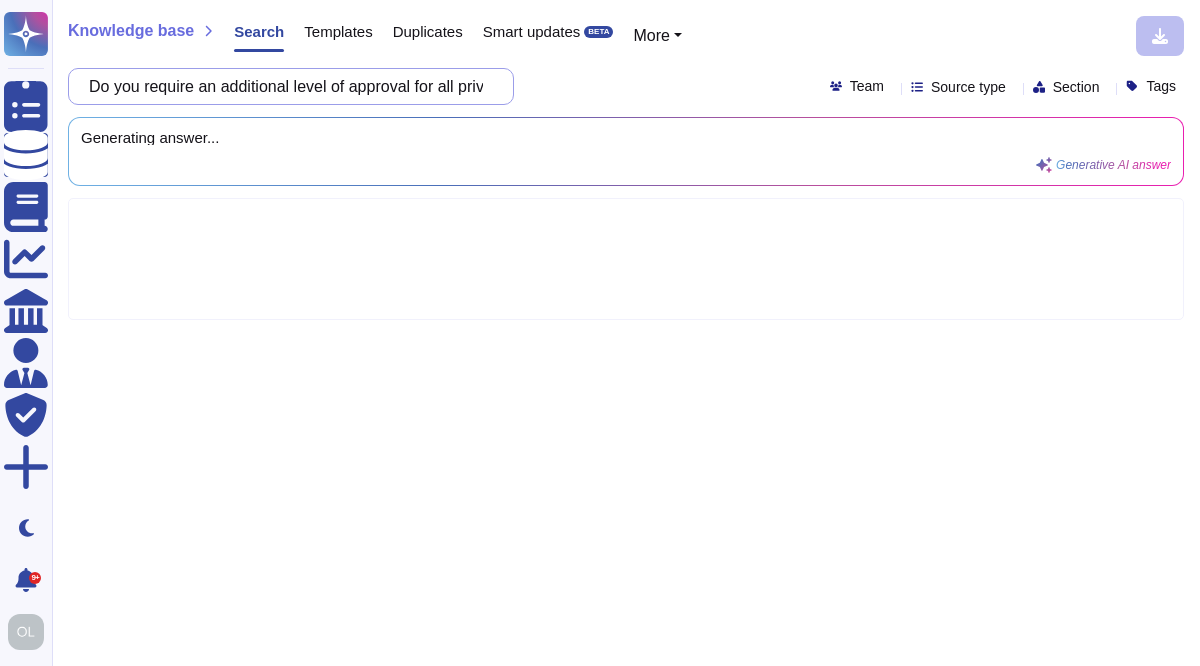 scroll, scrollTop: 0, scrollLeft: 555, axis: horizontal 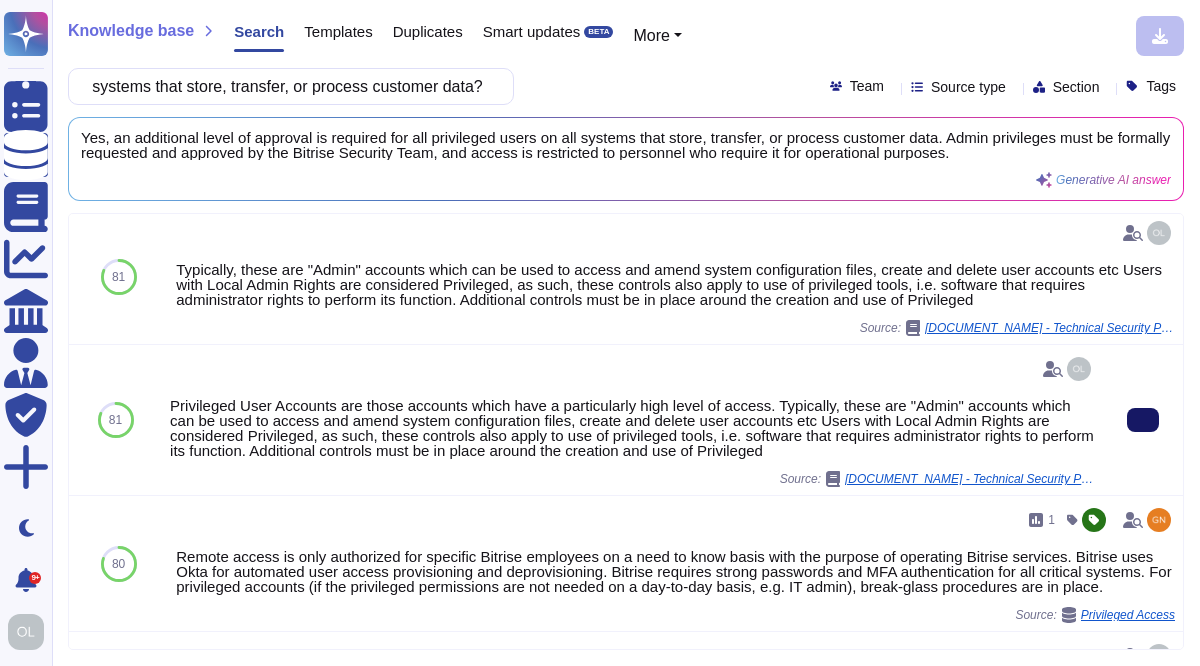 type on "Do you require an additional level of approval for all privileged users on all systems that store, transfer, or process customer data?" 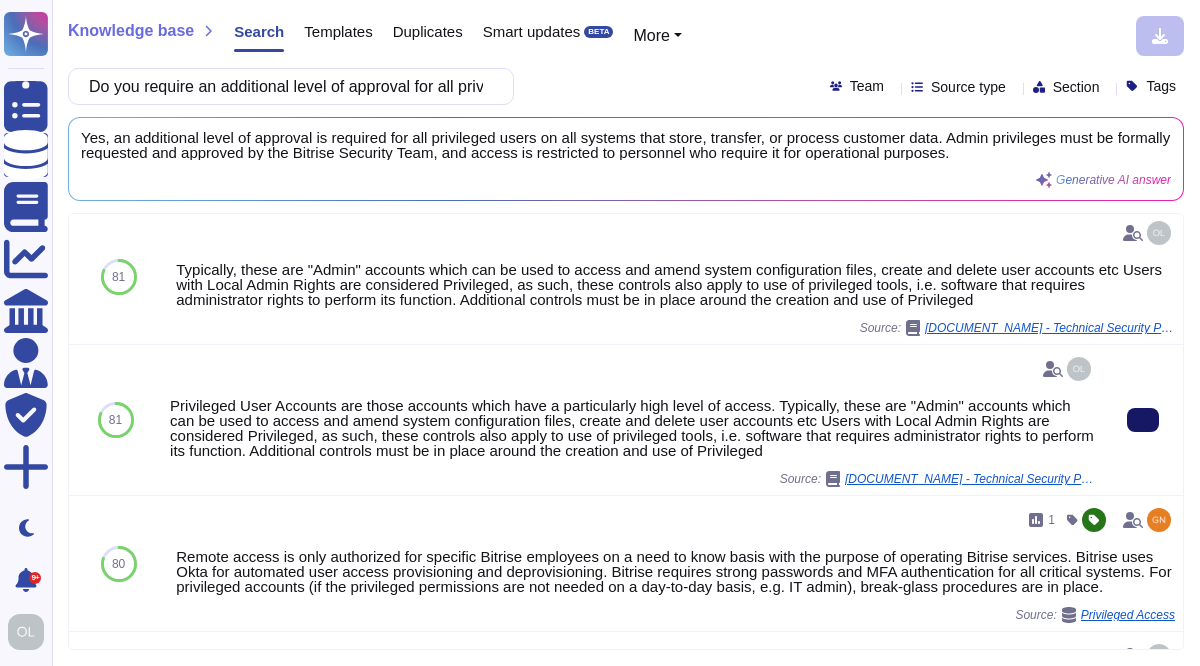 click 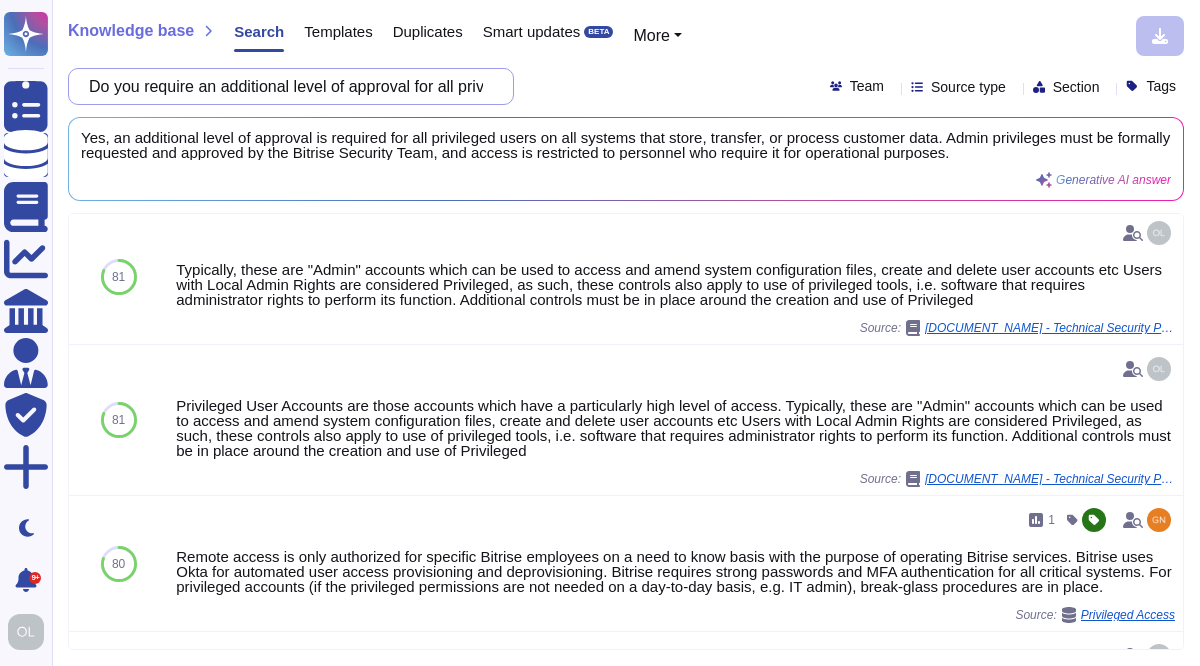 scroll, scrollTop: 0, scrollLeft: 555, axis: horizontal 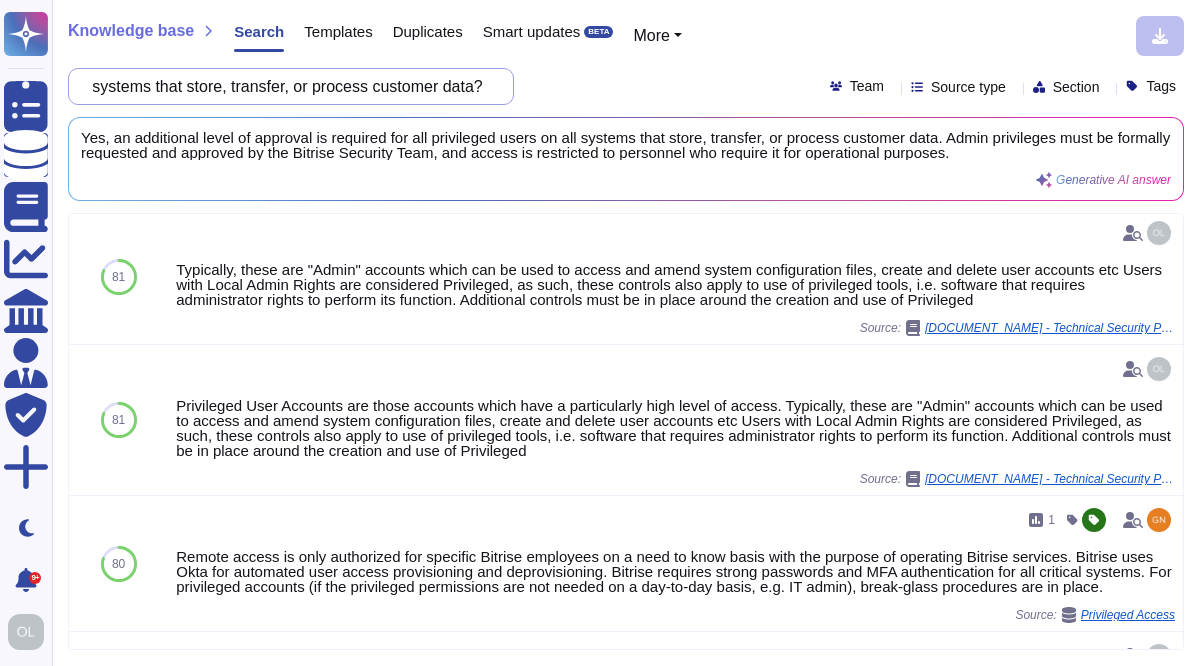 drag, startPoint x: 104, startPoint y: 87, endPoint x: 630, endPoint y: 110, distance: 526.5026 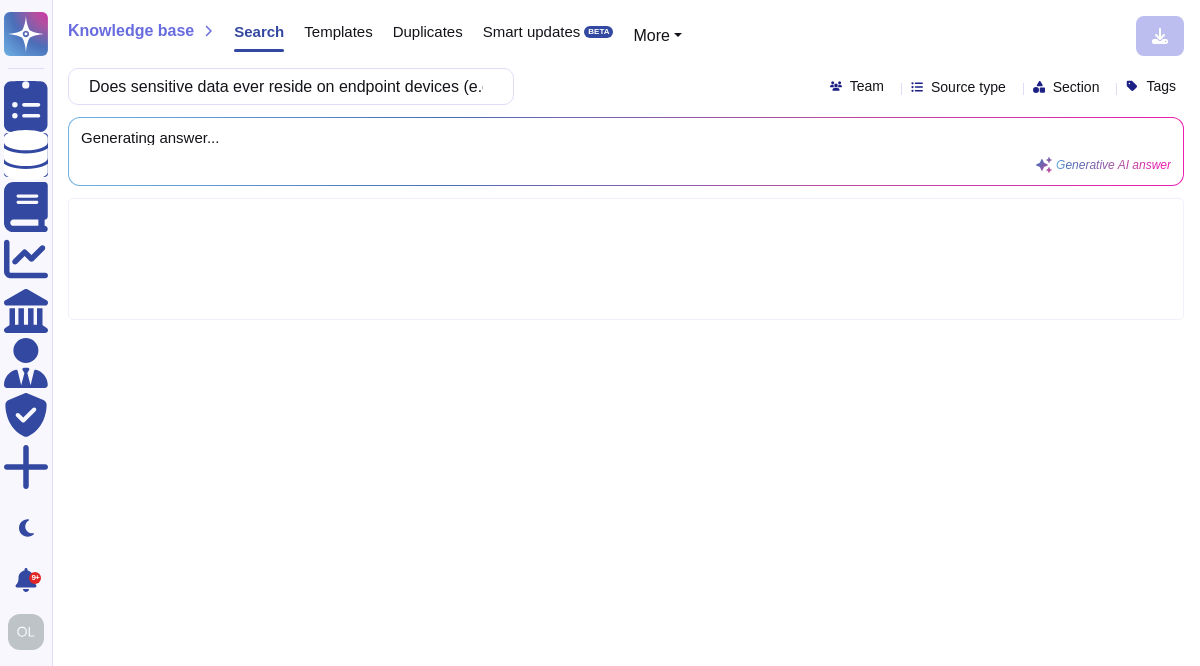 scroll, scrollTop: 0, scrollLeft: 262, axis: horizontal 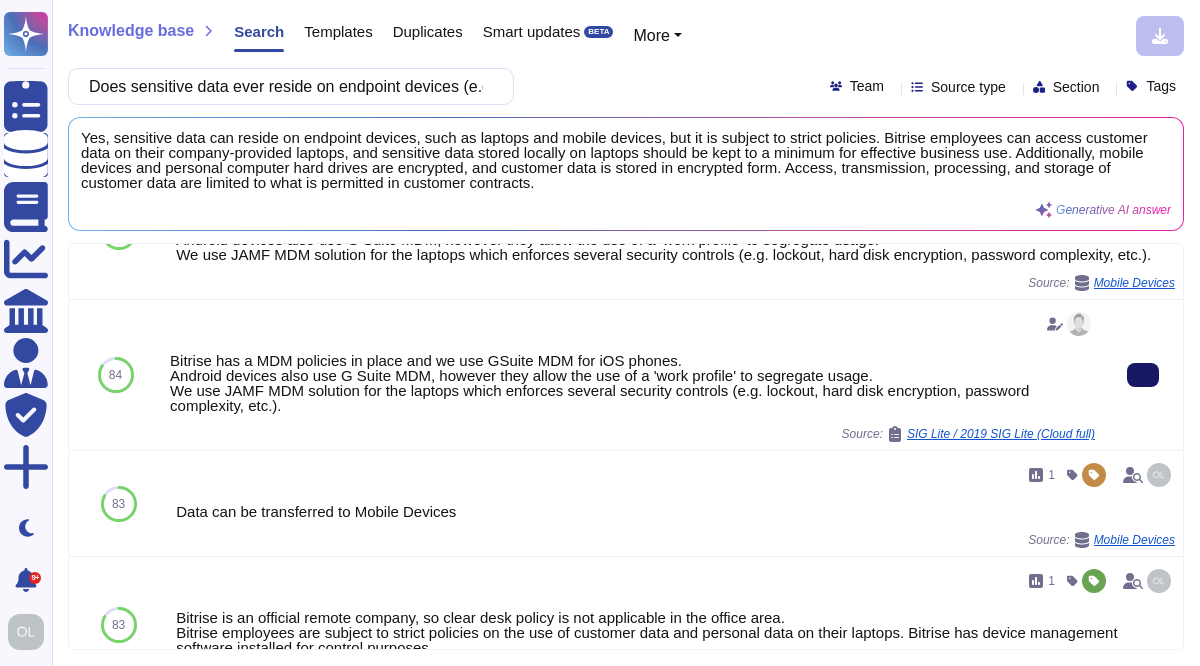 click 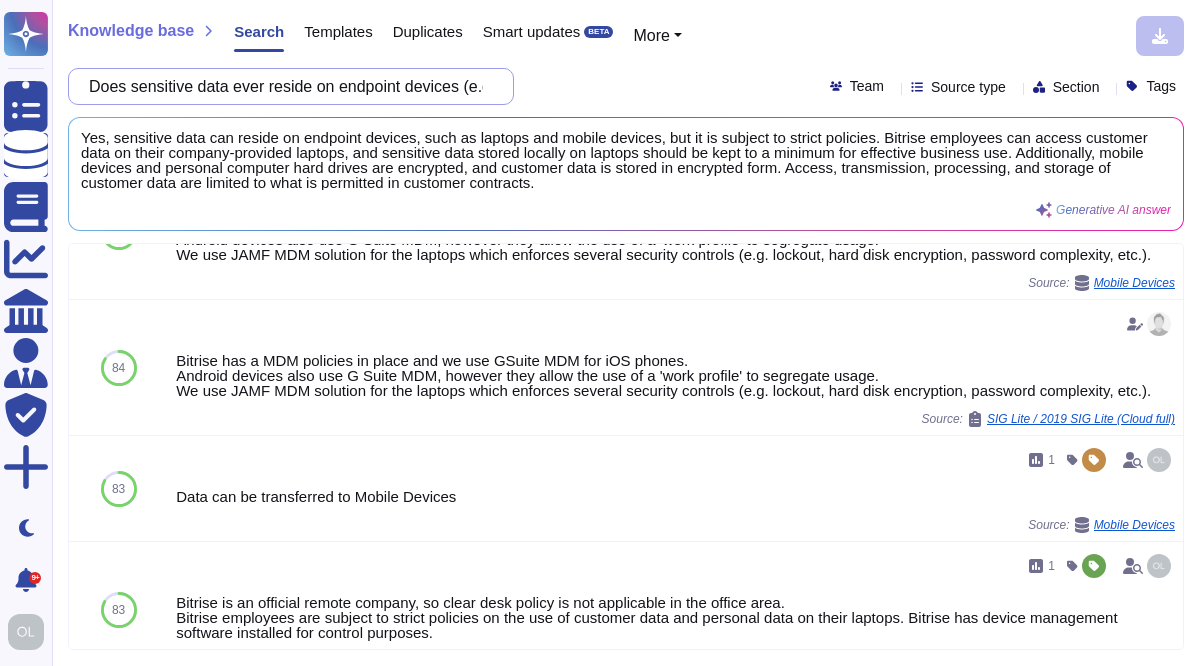 scroll, scrollTop: 0, scrollLeft: 262, axis: horizontal 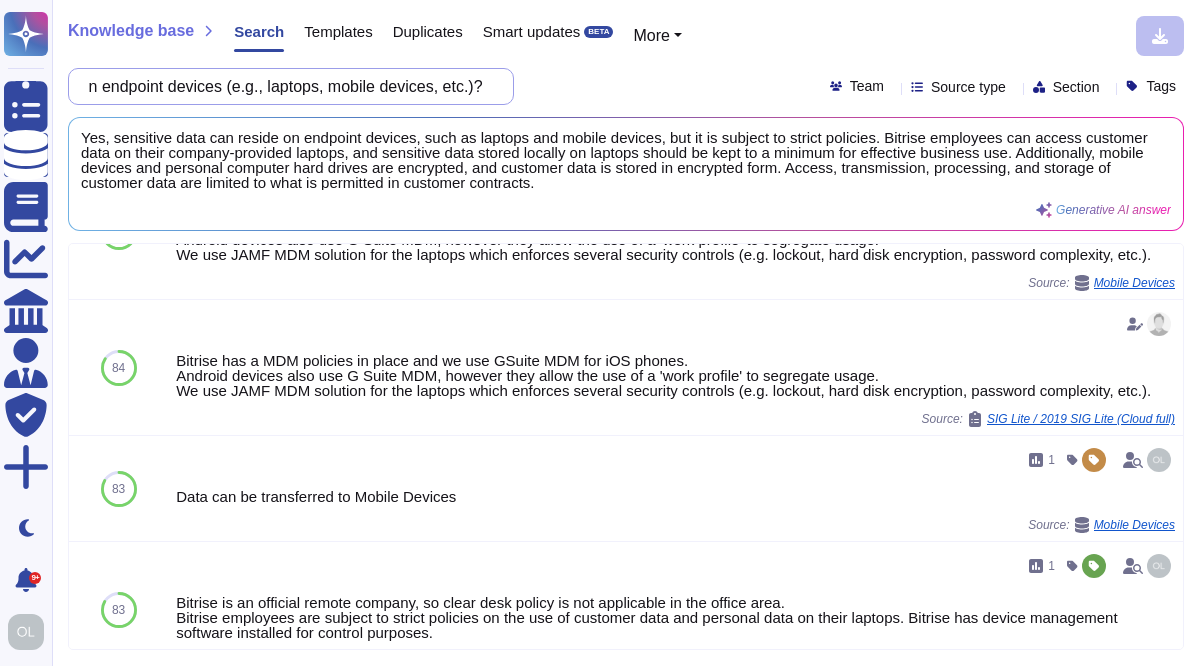 drag, startPoint x: 107, startPoint y: 85, endPoint x: 611, endPoint y: 92, distance: 504.0486 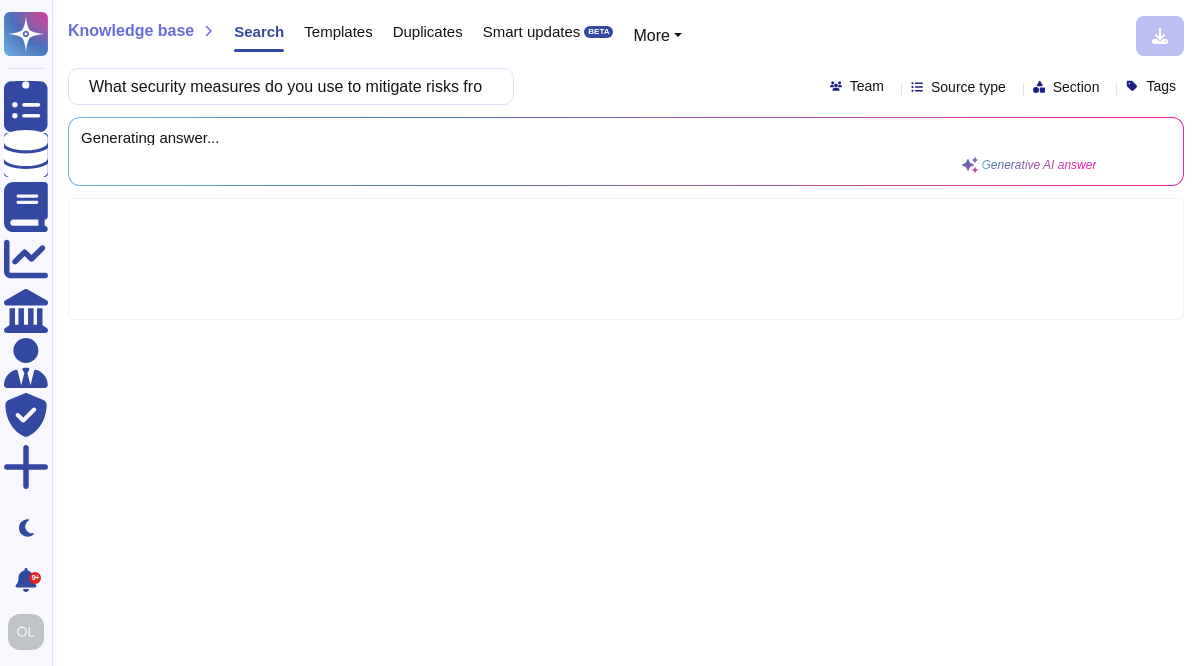scroll, scrollTop: 0, scrollLeft: 153, axis: horizontal 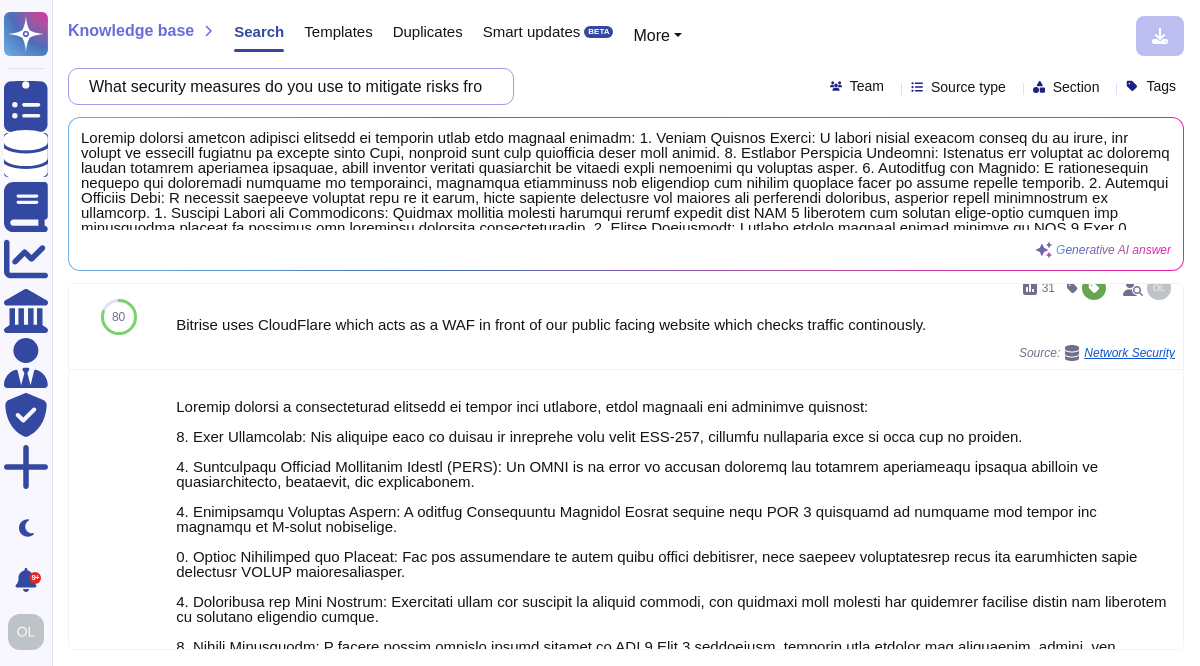 drag, startPoint x: 481, startPoint y: 89, endPoint x: 84, endPoint y: 89, distance: 397 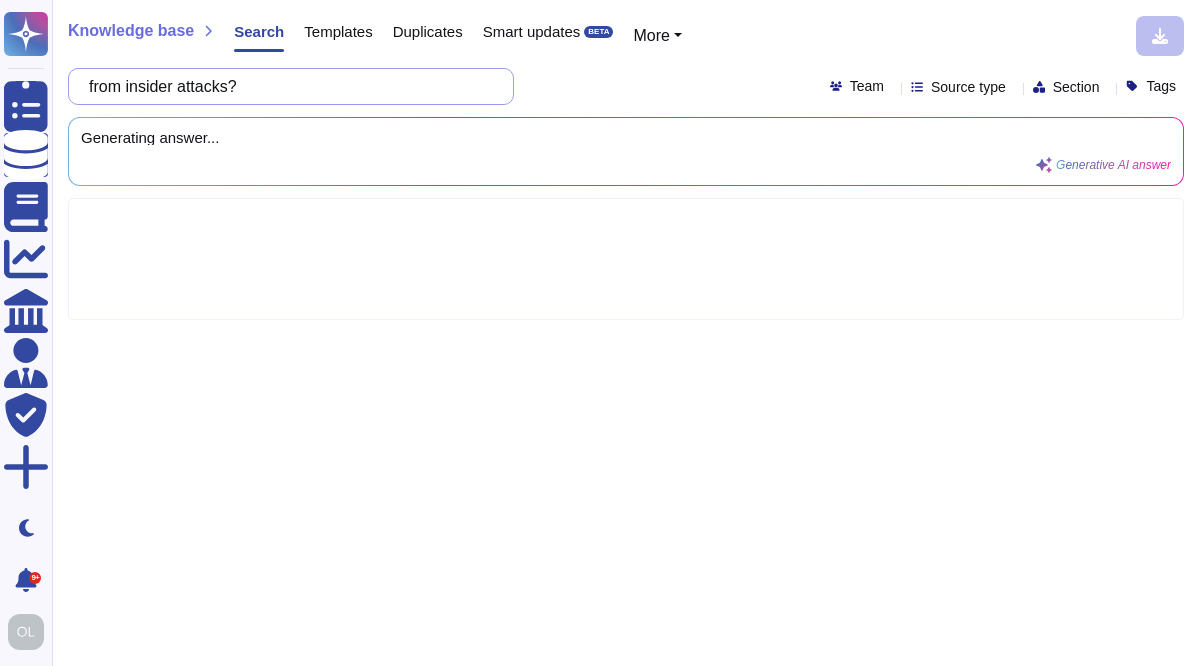 drag, startPoint x: 146, startPoint y: 89, endPoint x: 92, endPoint y: 86, distance: 54.08327 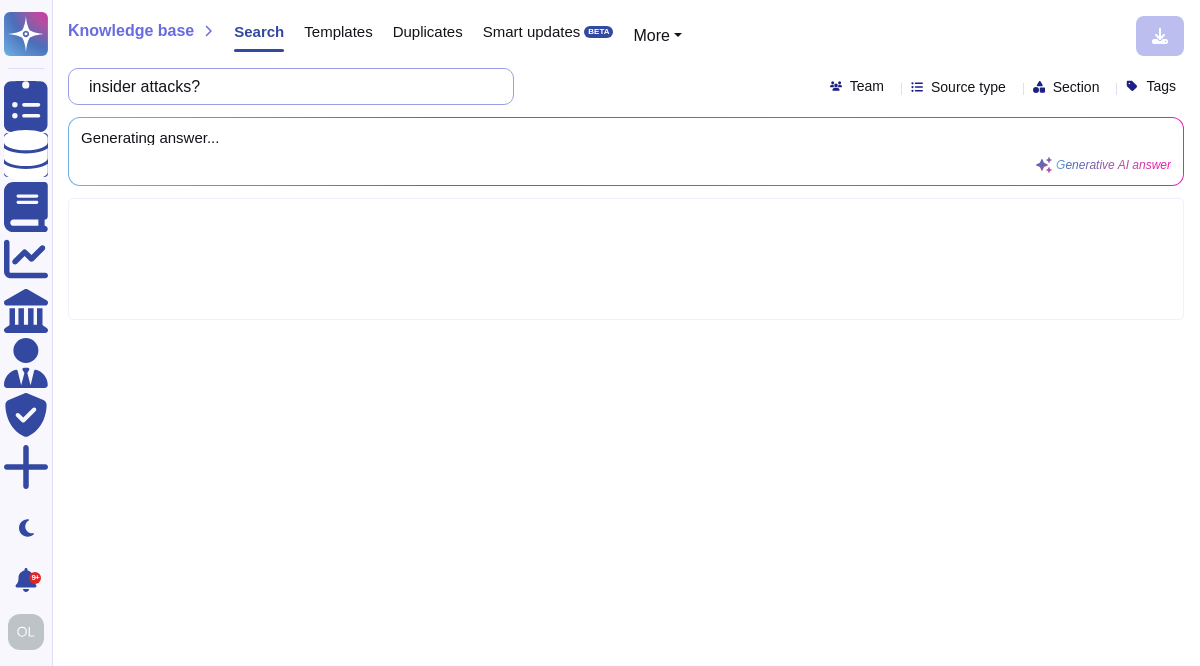 click on "insider attacks?" at bounding box center [286, 86] 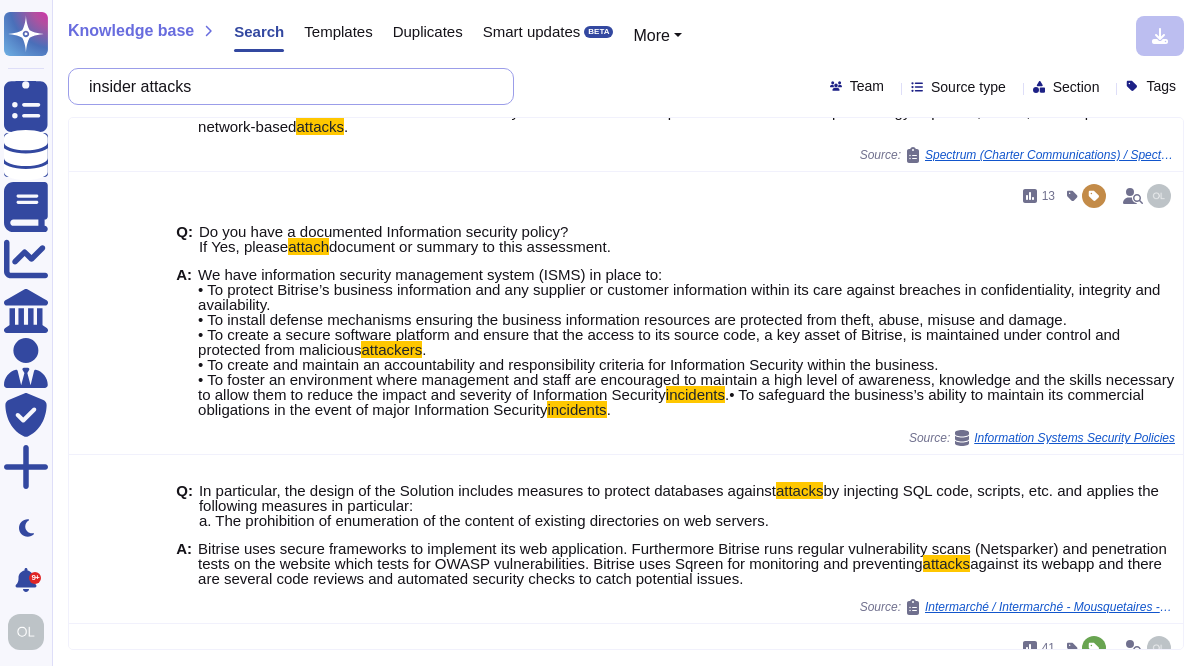 scroll, scrollTop: 1033, scrollLeft: 0, axis: vertical 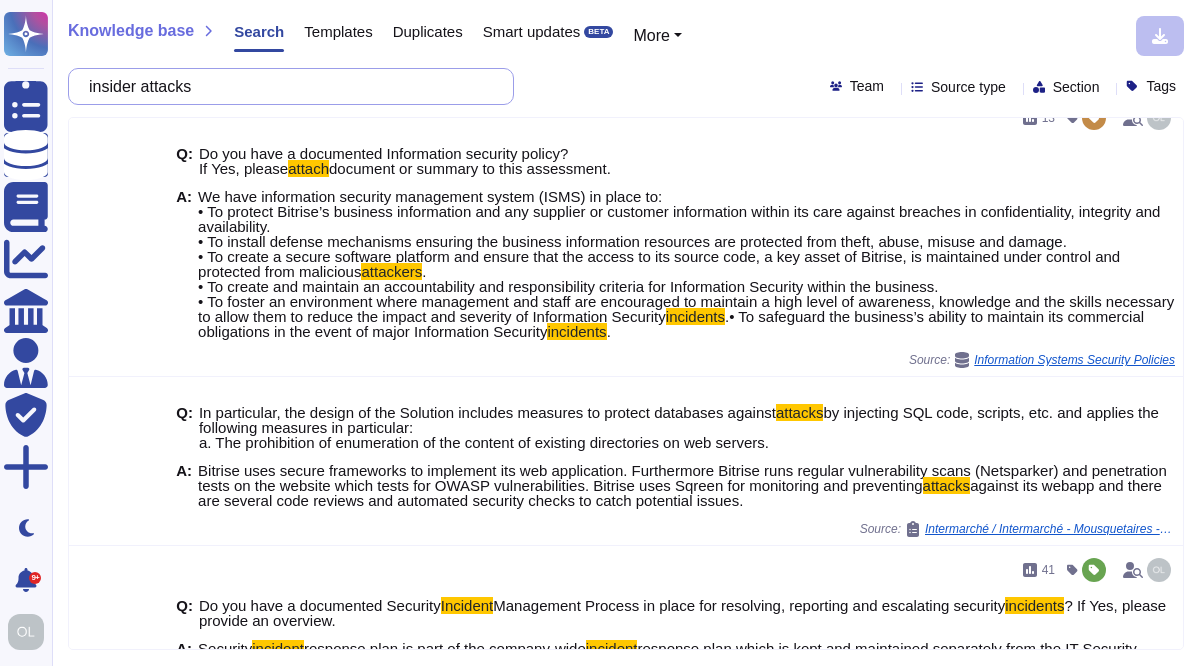 drag, startPoint x: 216, startPoint y: 89, endPoint x: 94, endPoint y: 83, distance: 122.14745 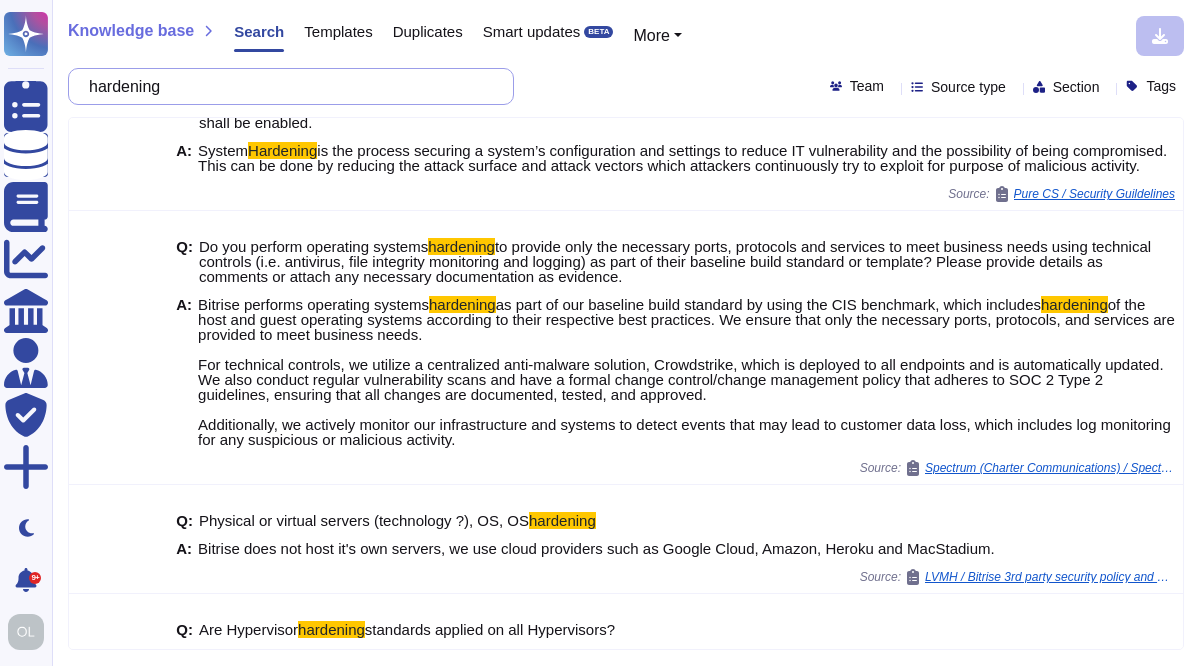 scroll, scrollTop: 176, scrollLeft: 0, axis: vertical 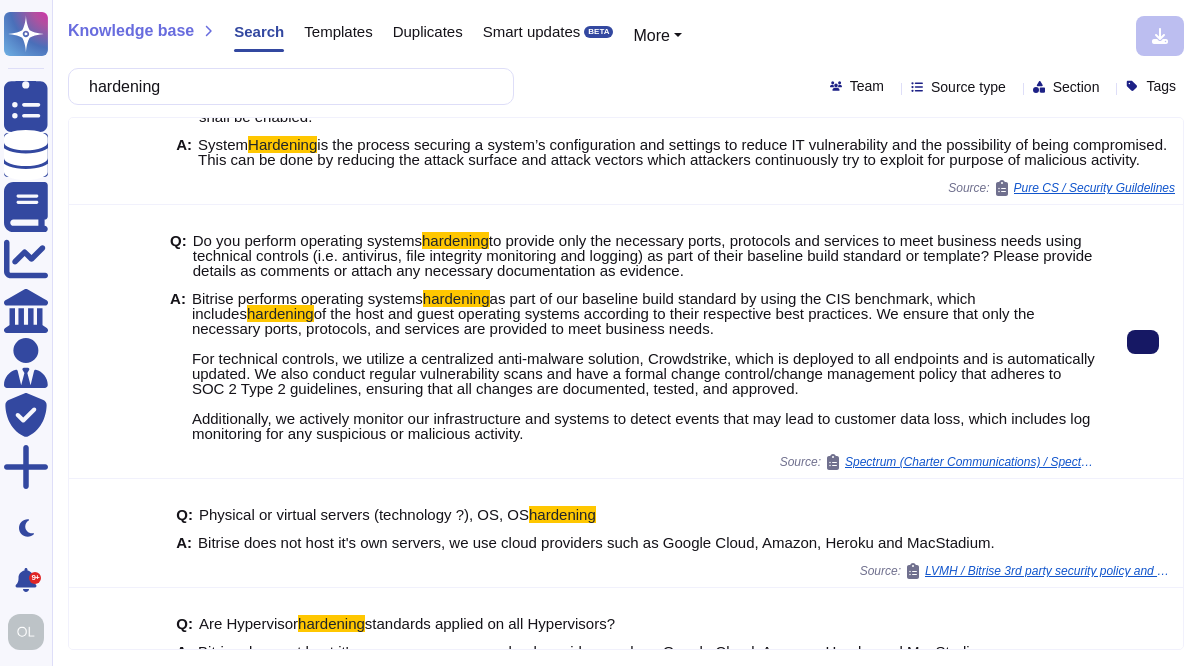 click at bounding box center [1143, 342] 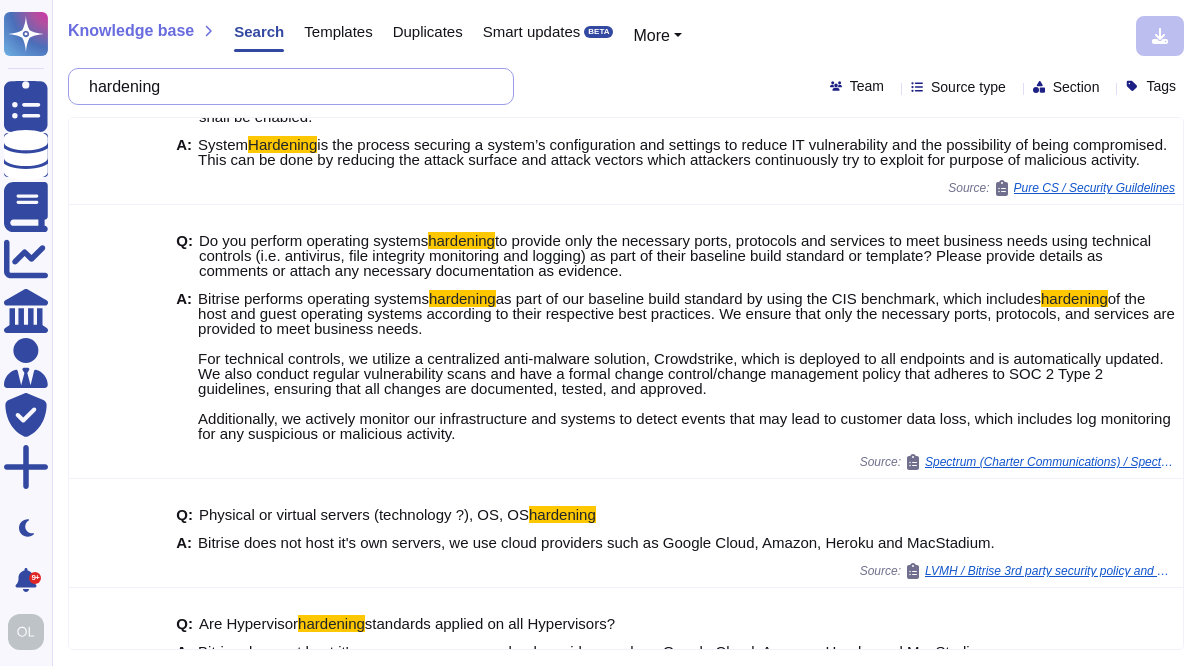 drag, startPoint x: 198, startPoint y: 87, endPoint x: 53, endPoint y: 87, distance: 145 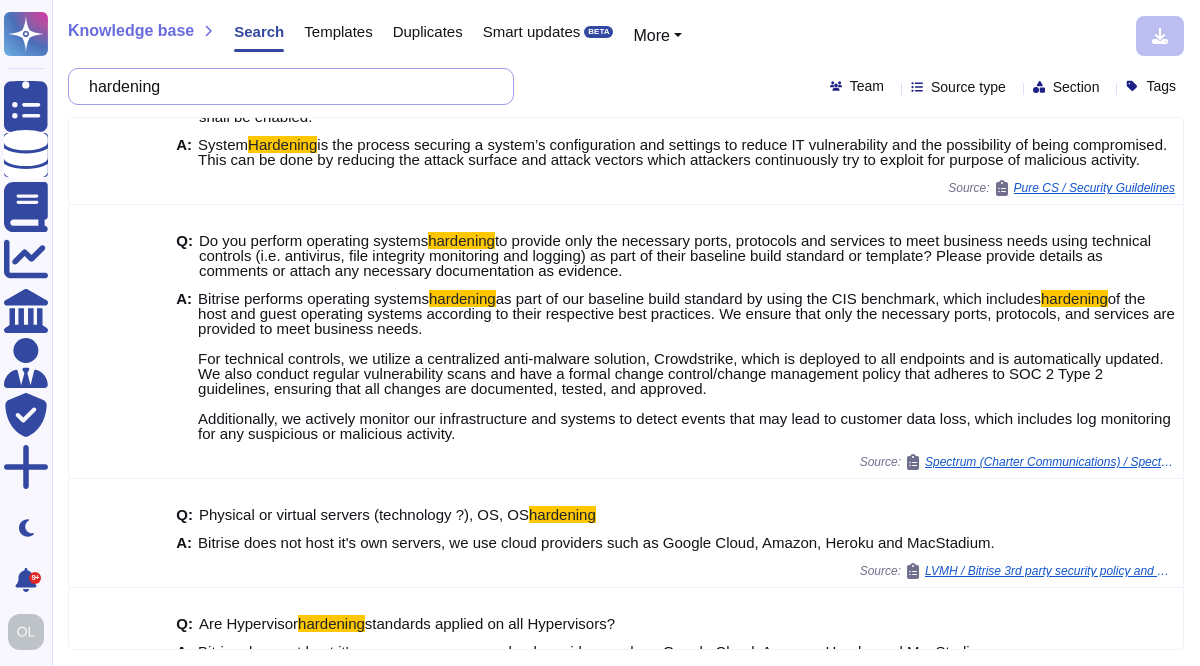scroll, scrollTop: 0, scrollLeft: 0, axis: both 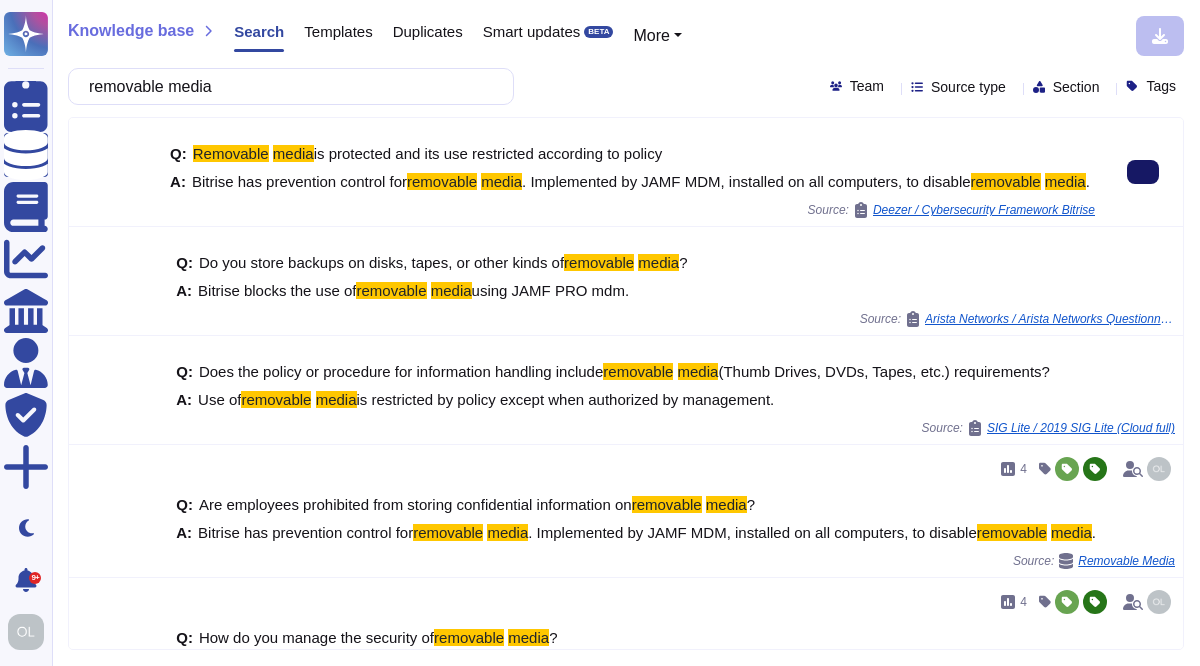 click 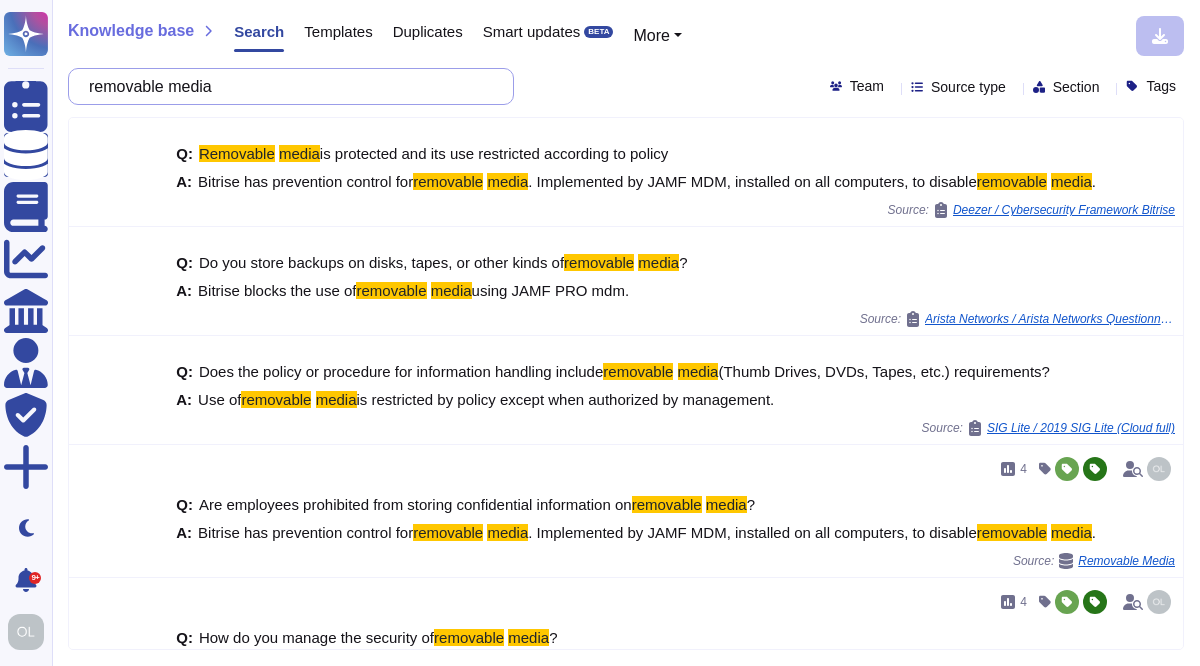 drag, startPoint x: 259, startPoint y: 91, endPoint x: 80, endPoint y: 84, distance: 179.13683 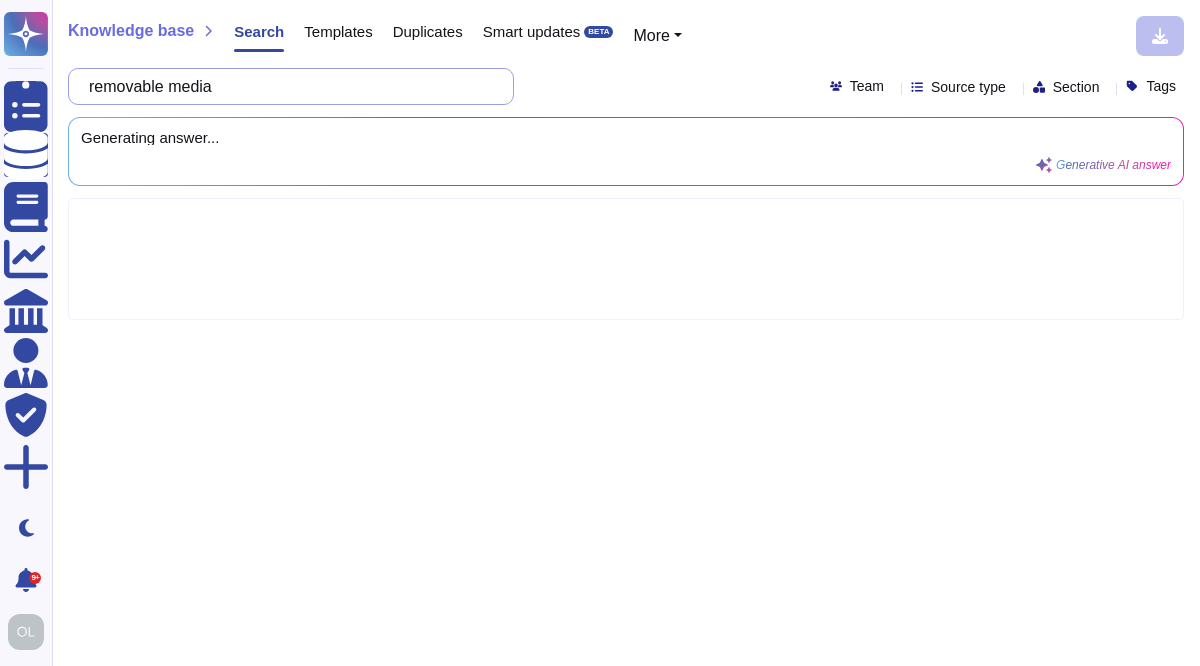 scroll, scrollTop: 0, scrollLeft: 82, axis: horizontal 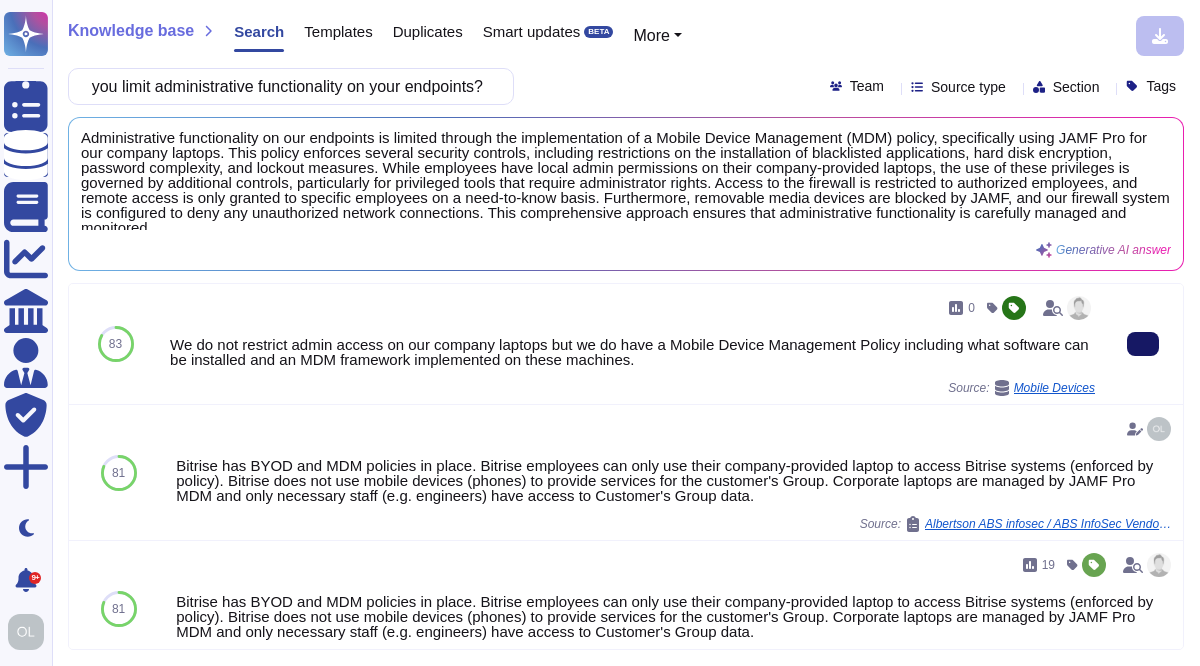 type on "How do you limit administrative functionality on your endpoints?" 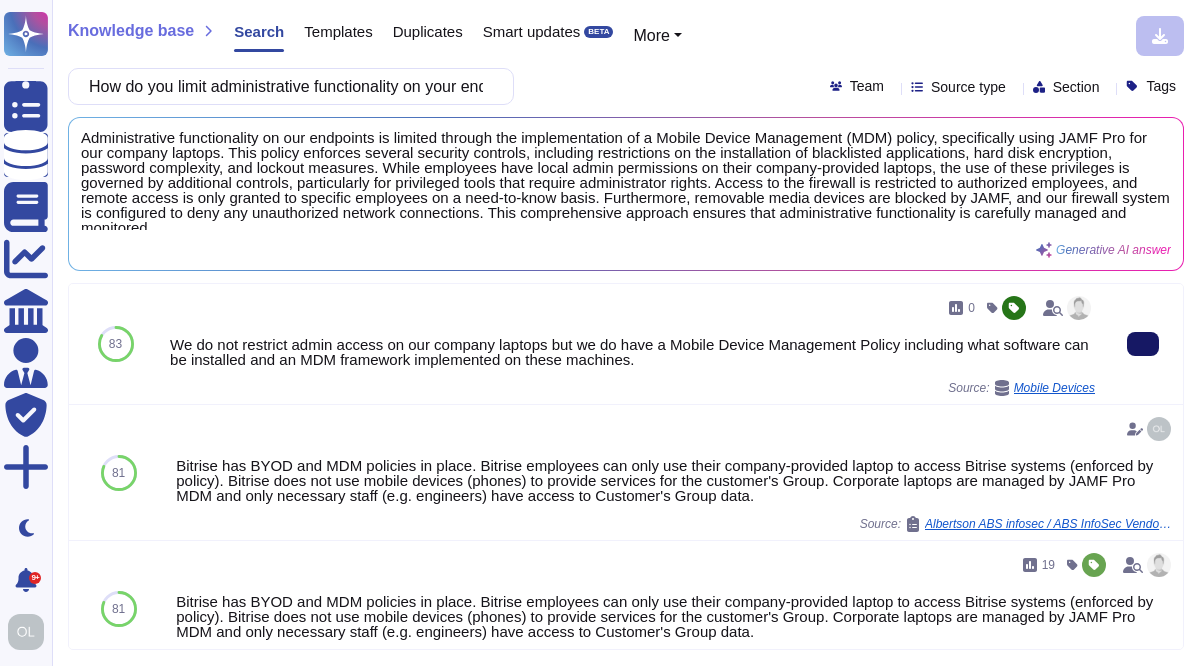 click at bounding box center (1143, 344) 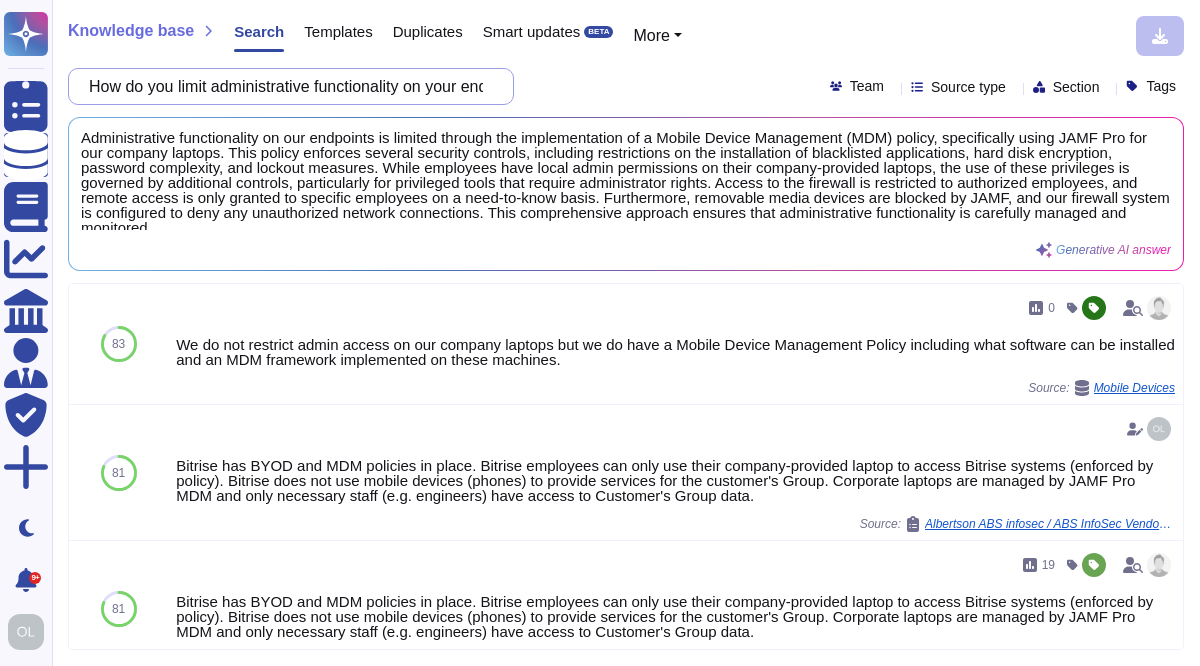 scroll, scrollTop: 0, scrollLeft: 82, axis: horizontal 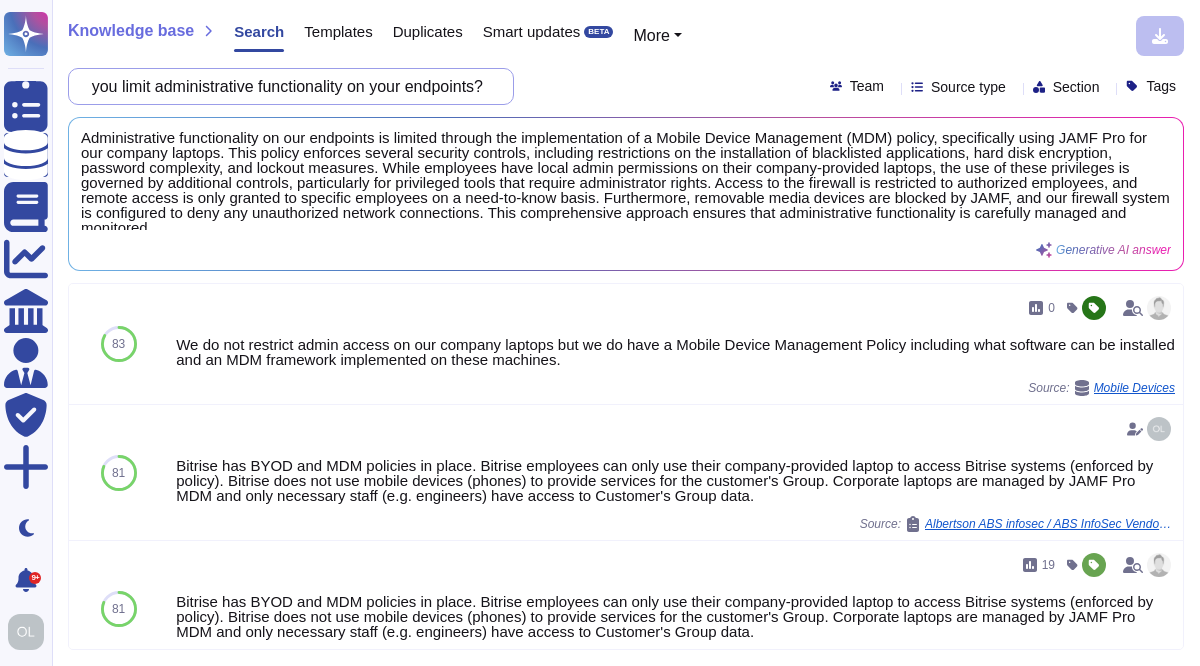 drag, startPoint x: 105, startPoint y: 80, endPoint x: 576, endPoint y: 116, distance: 472.37378 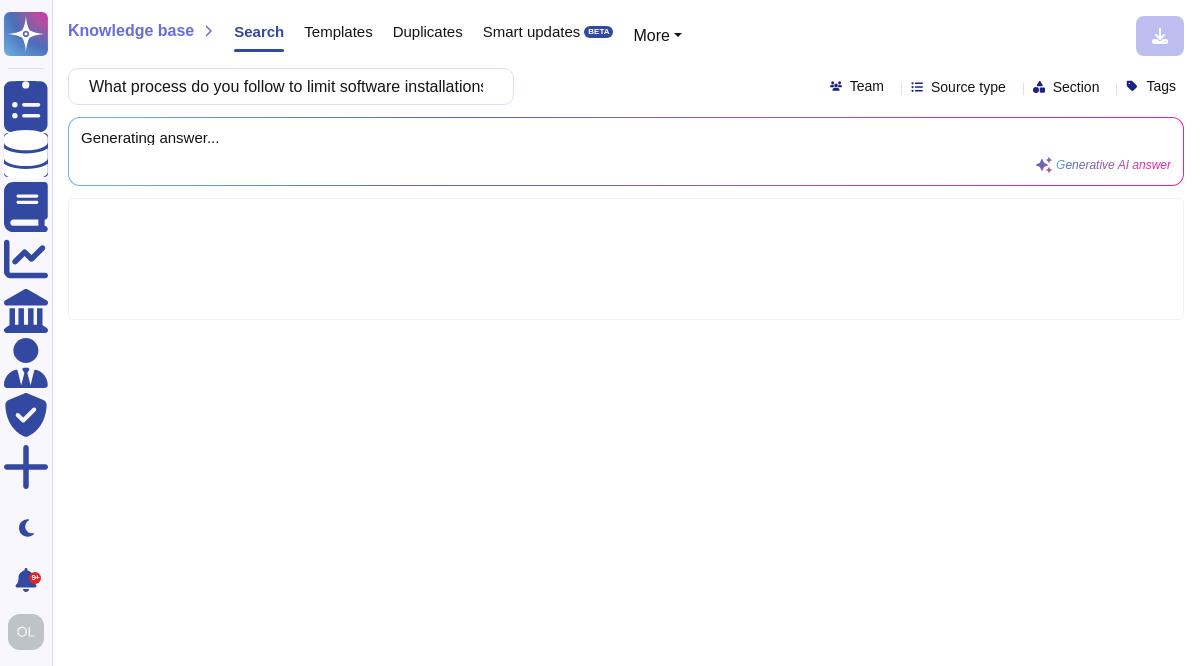 scroll, scrollTop: 0, scrollLeft: 173, axis: horizontal 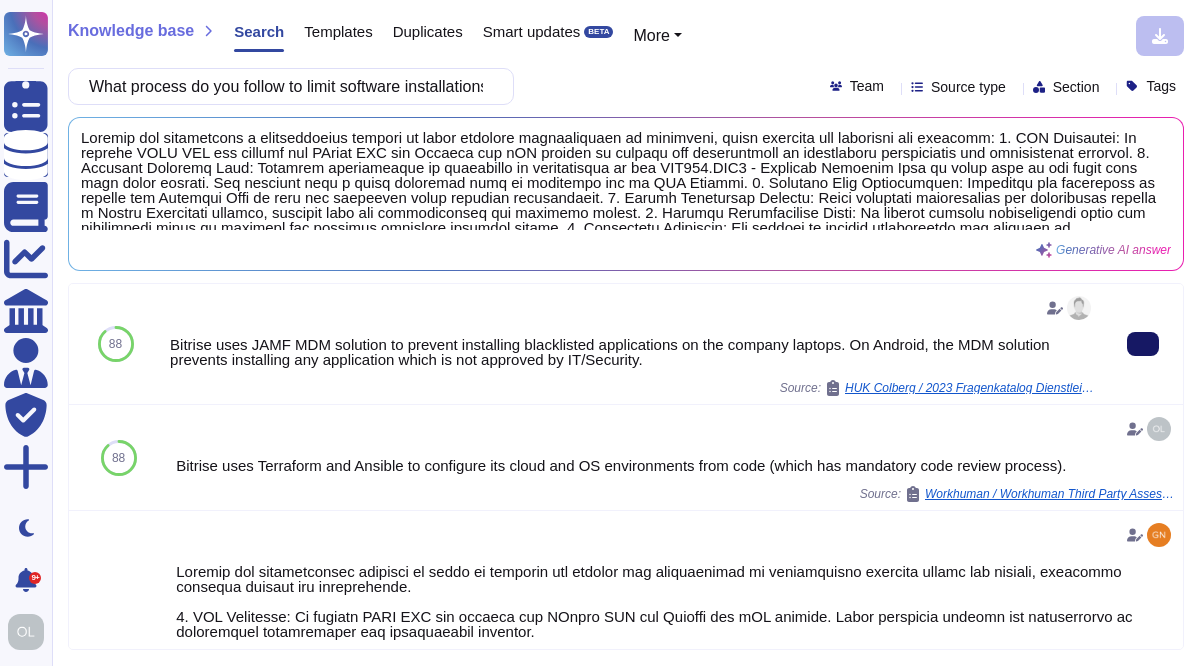 click 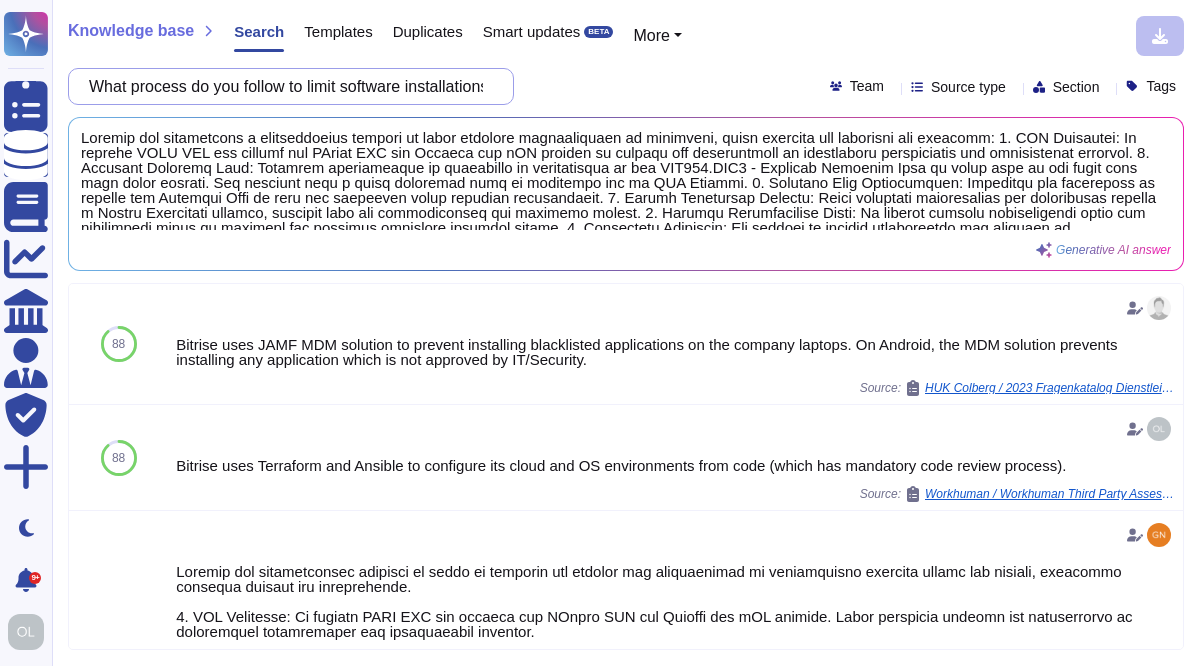 scroll, scrollTop: 0, scrollLeft: 173, axis: horizontal 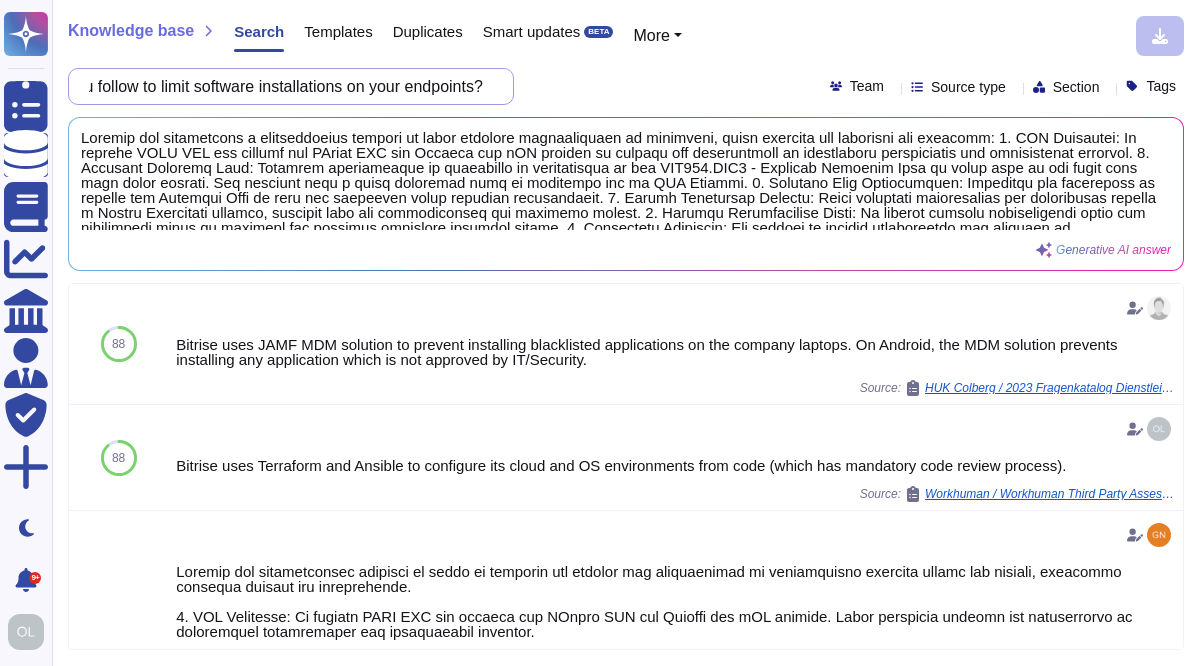 drag, startPoint x: 102, startPoint y: 86, endPoint x: 688, endPoint y: 112, distance: 586.57654 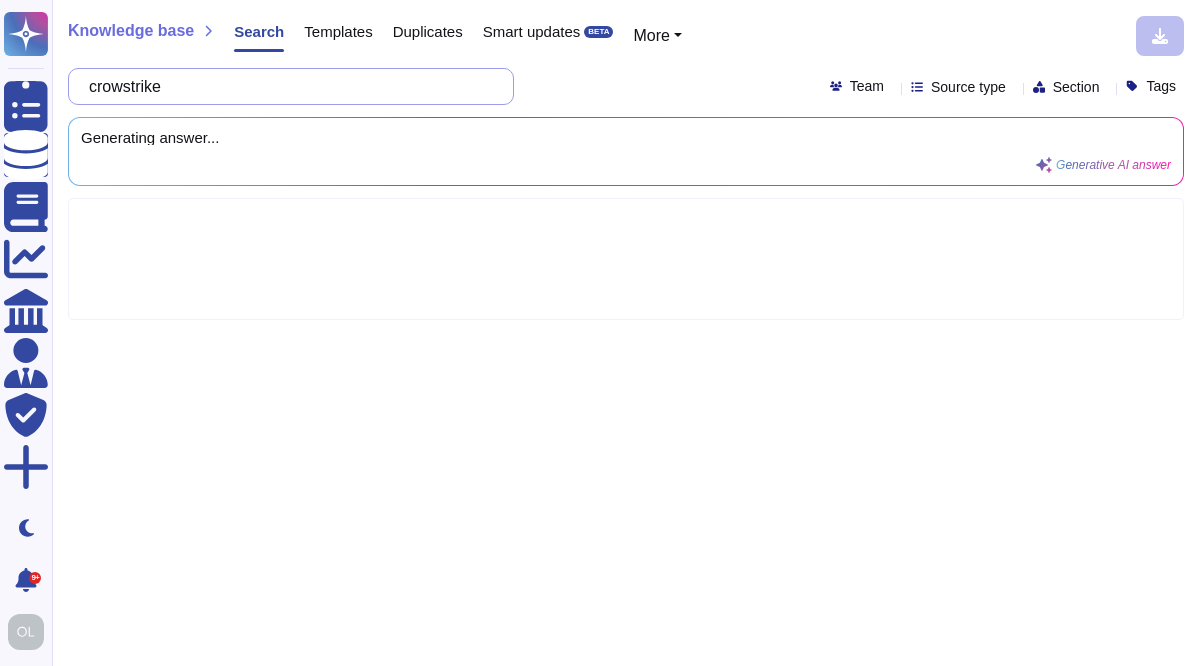click on "crowstrike" at bounding box center (286, 86) 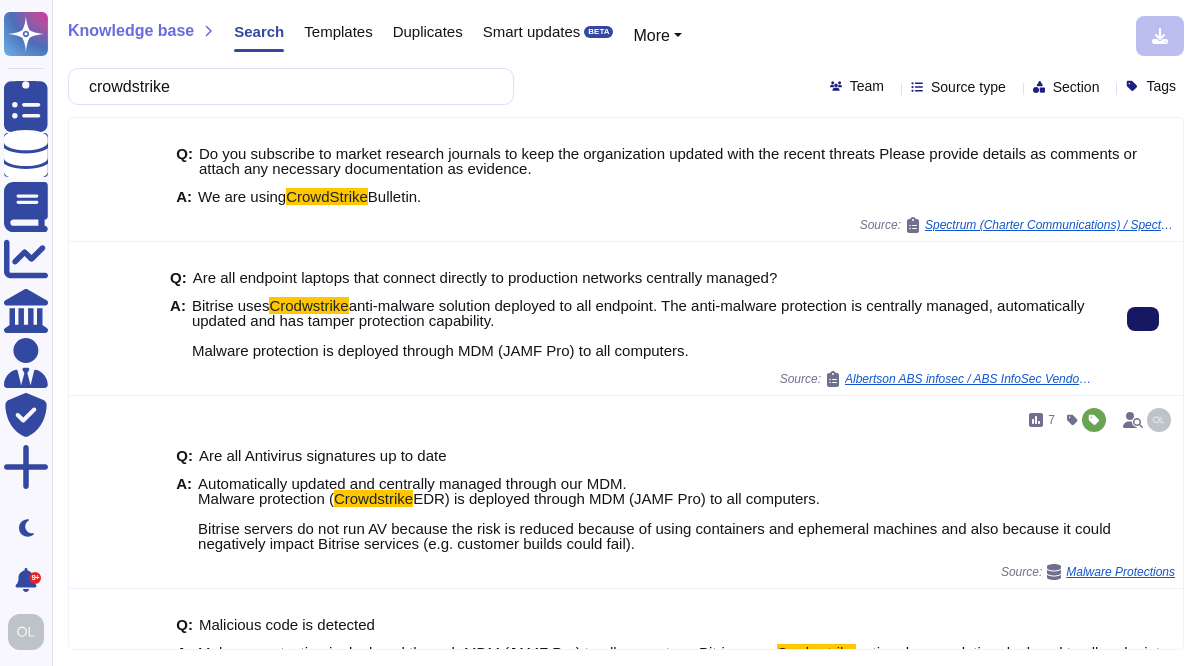 click 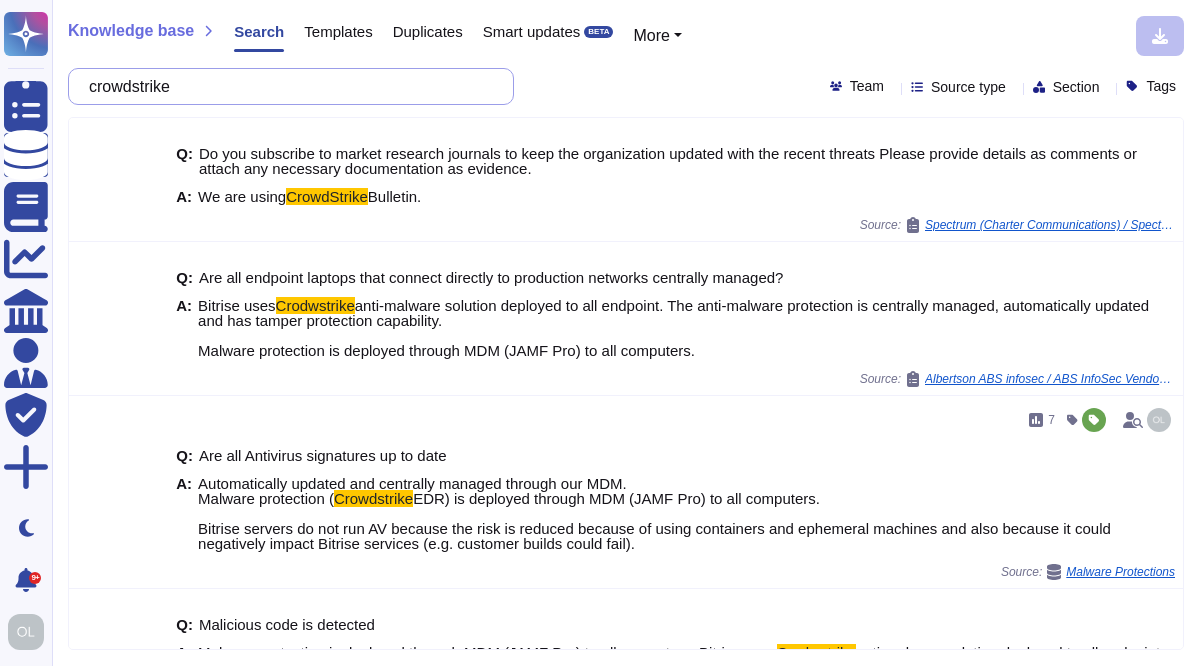 drag, startPoint x: 207, startPoint y: 81, endPoint x: 70, endPoint y: 84, distance: 137.03284 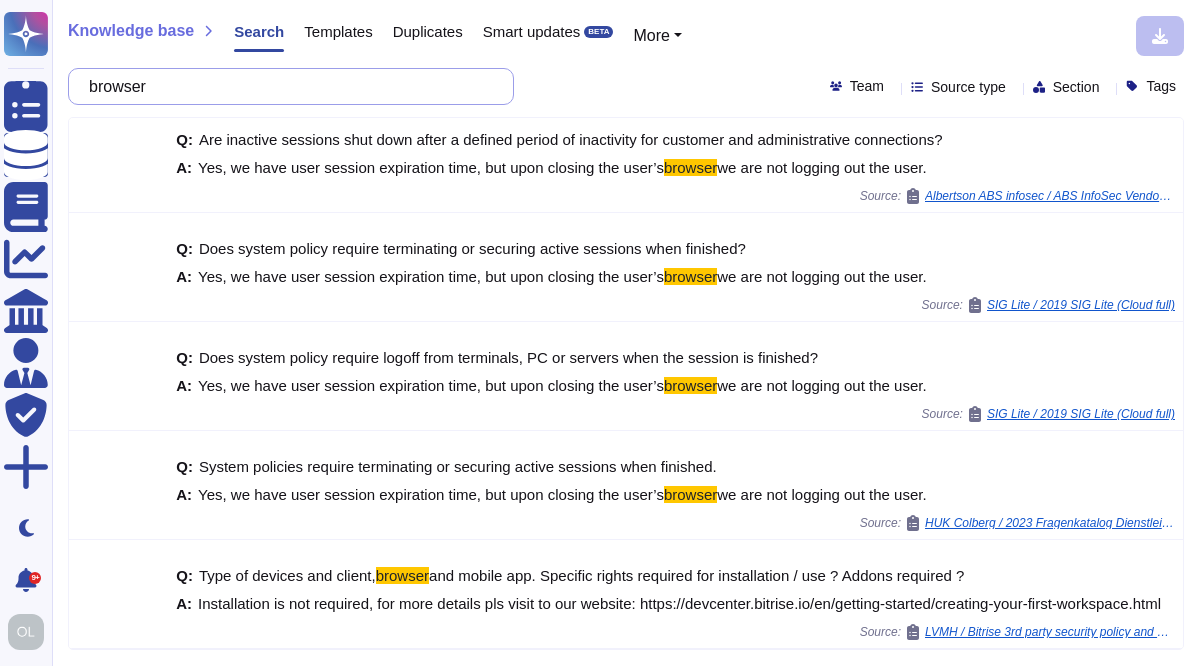 scroll, scrollTop: 0, scrollLeft: 0, axis: both 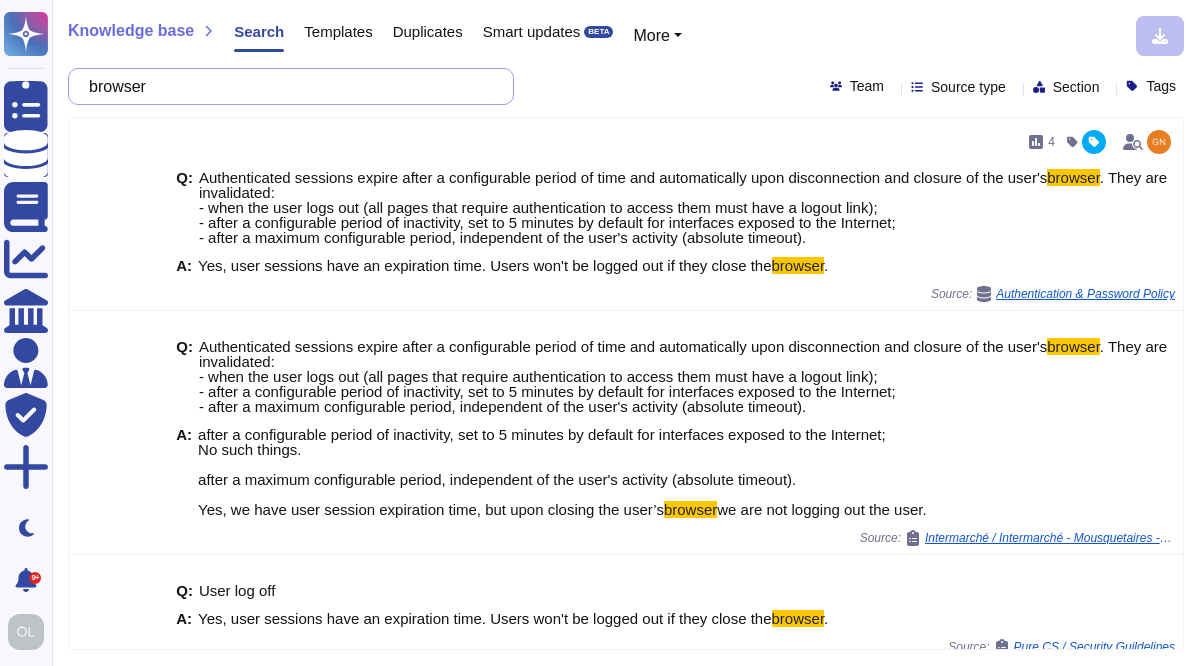 drag, startPoint x: 174, startPoint y: 85, endPoint x: 75, endPoint y: 85, distance: 99 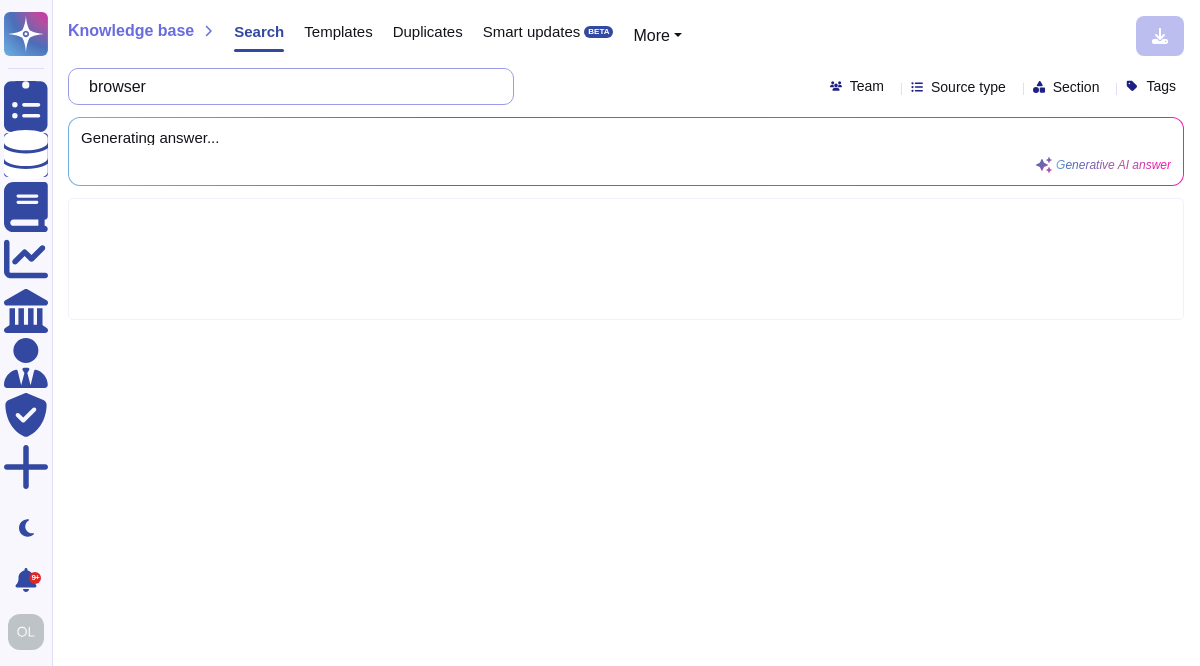 scroll, scrollTop: 0, scrollLeft: 654, axis: horizontal 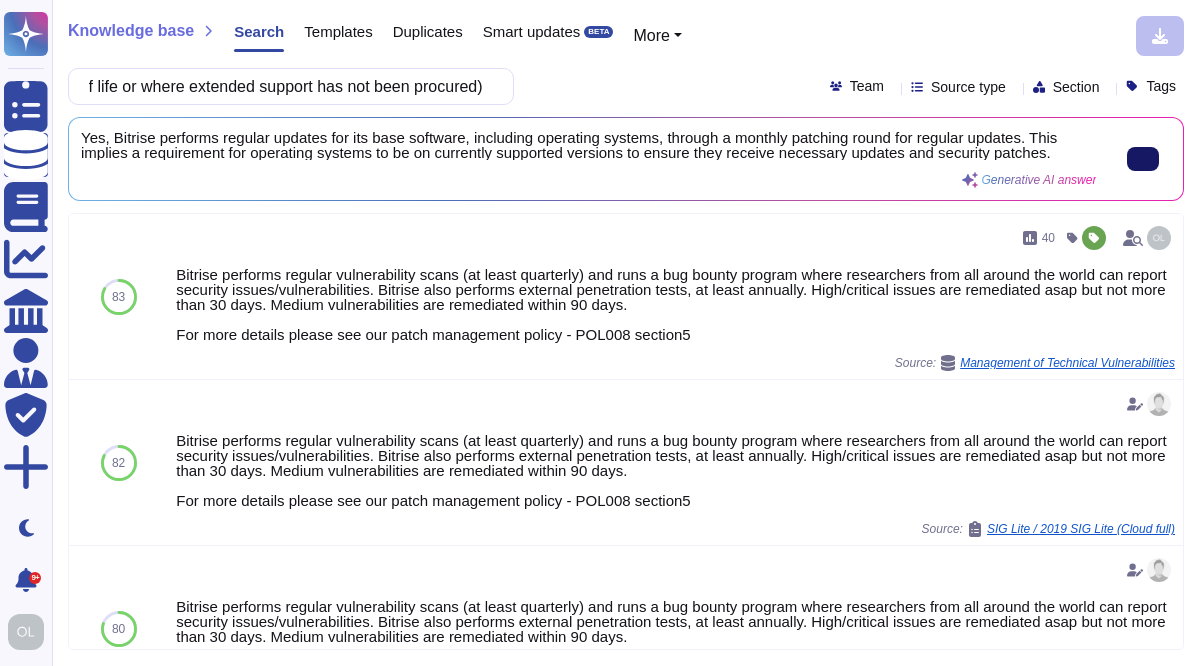 click at bounding box center [1143, 159] 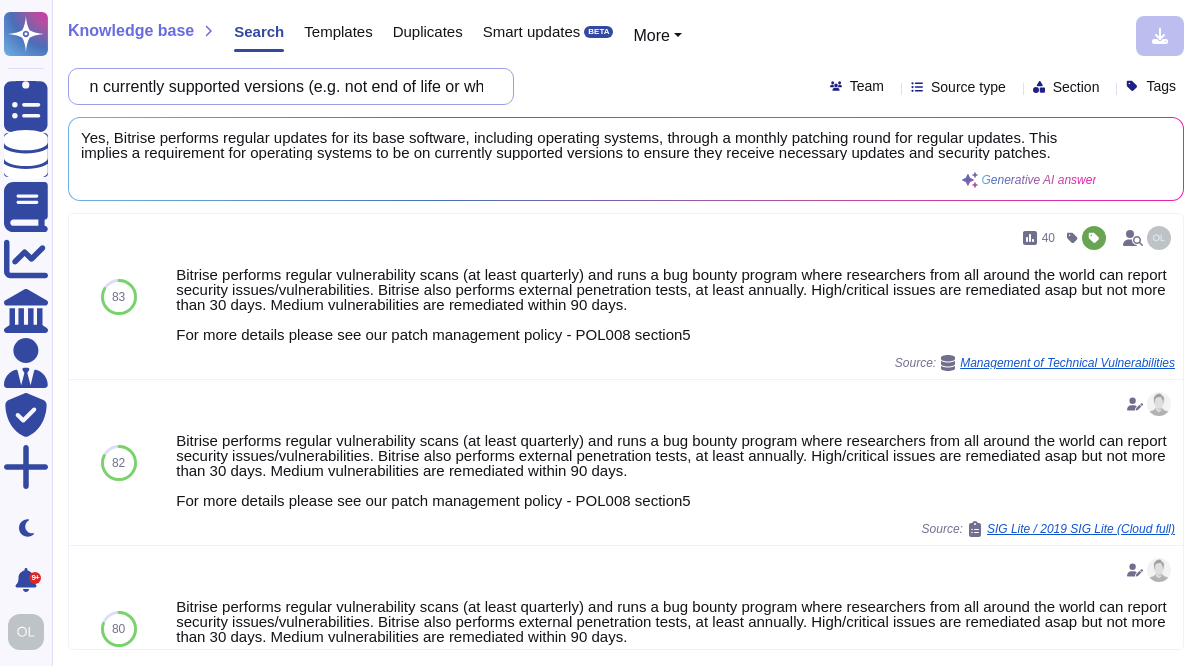 scroll, scrollTop: 0, scrollLeft: 654, axis: horizontal 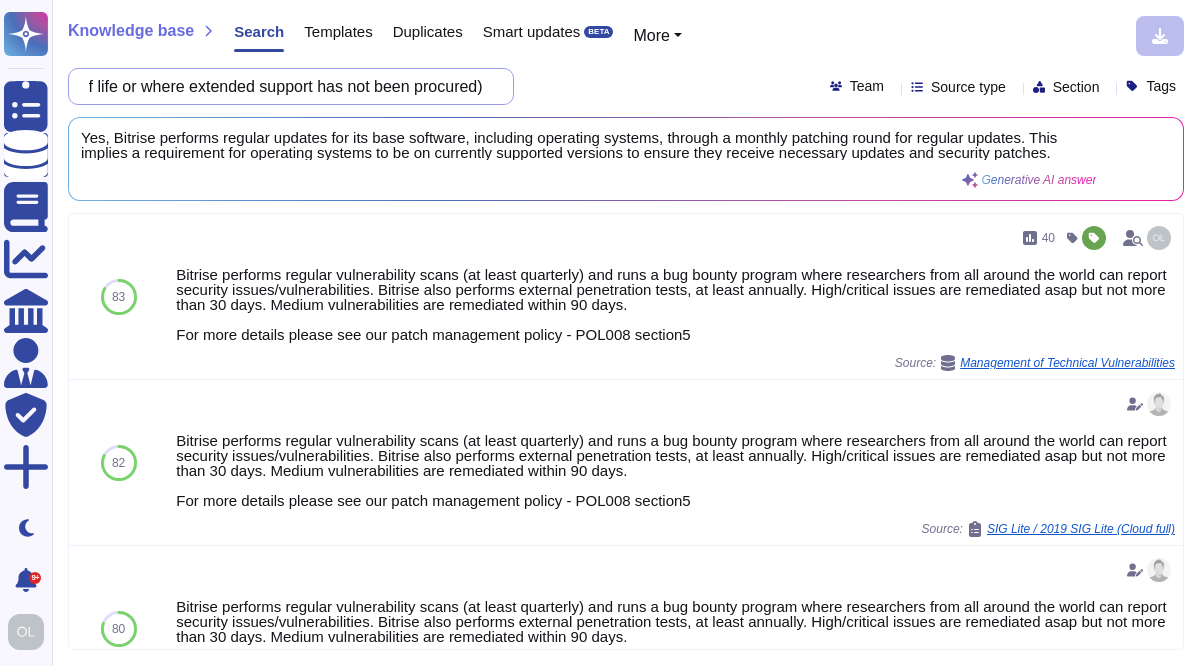 drag, startPoint x: 106, startPoint y: 90, endPoint x: 531, endPoint y: 107, distance: 425.33987 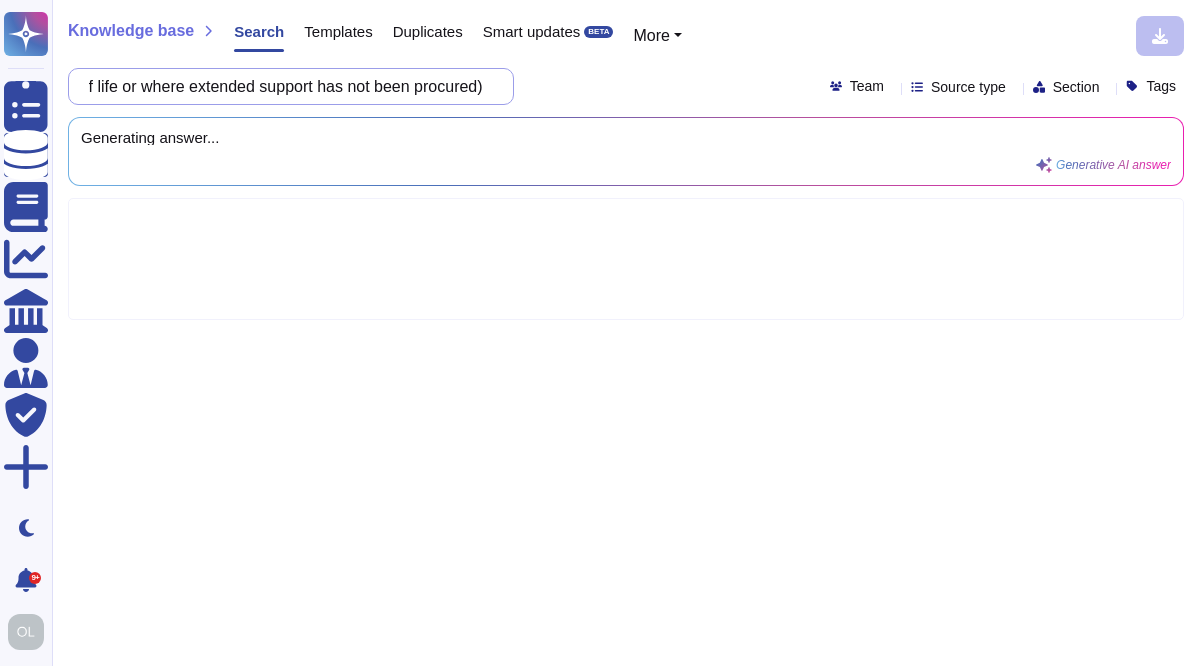 scroll, scrollTop: 0, scrollLeft: 0, axis: both 